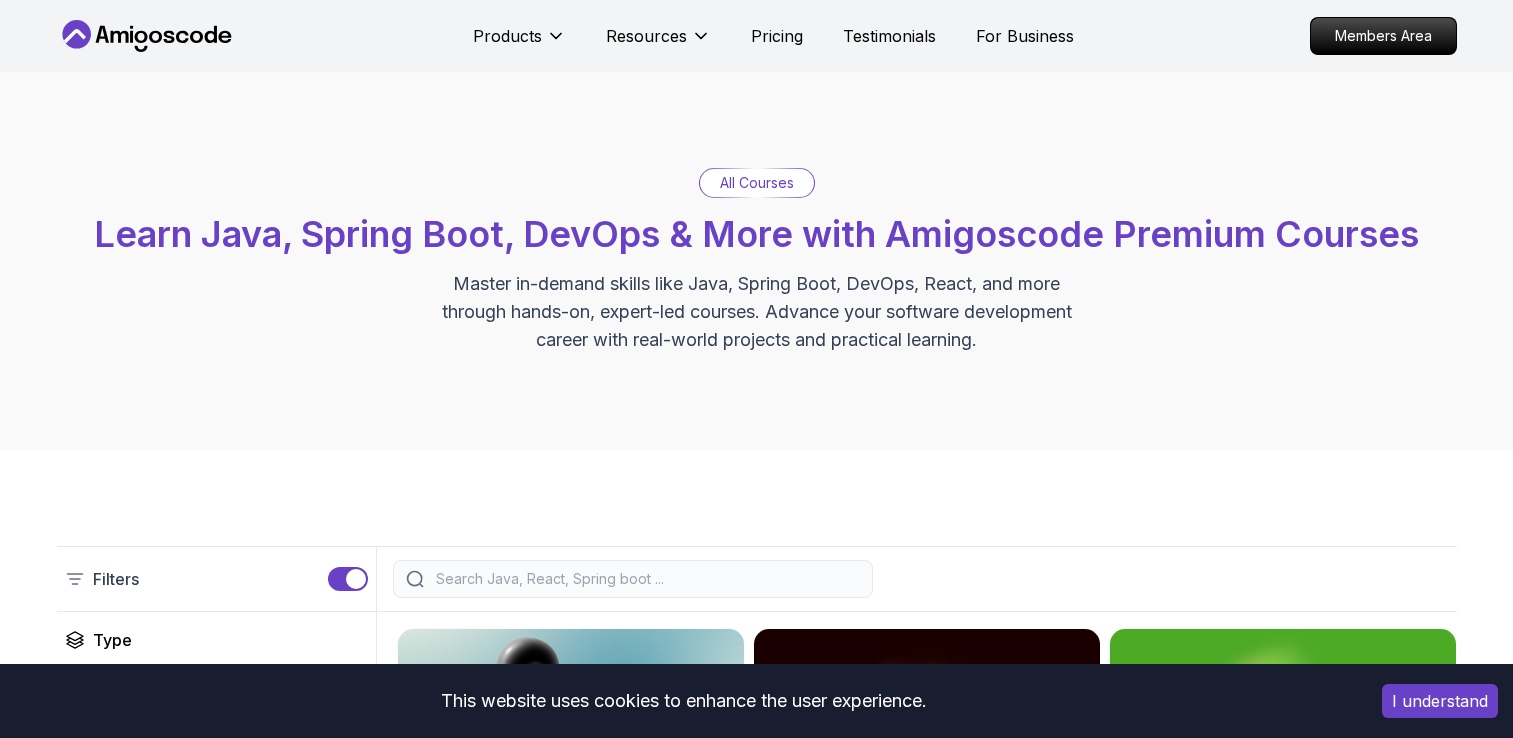 scroll, scrollTop: 0, scrollLeft: 0, axis: both 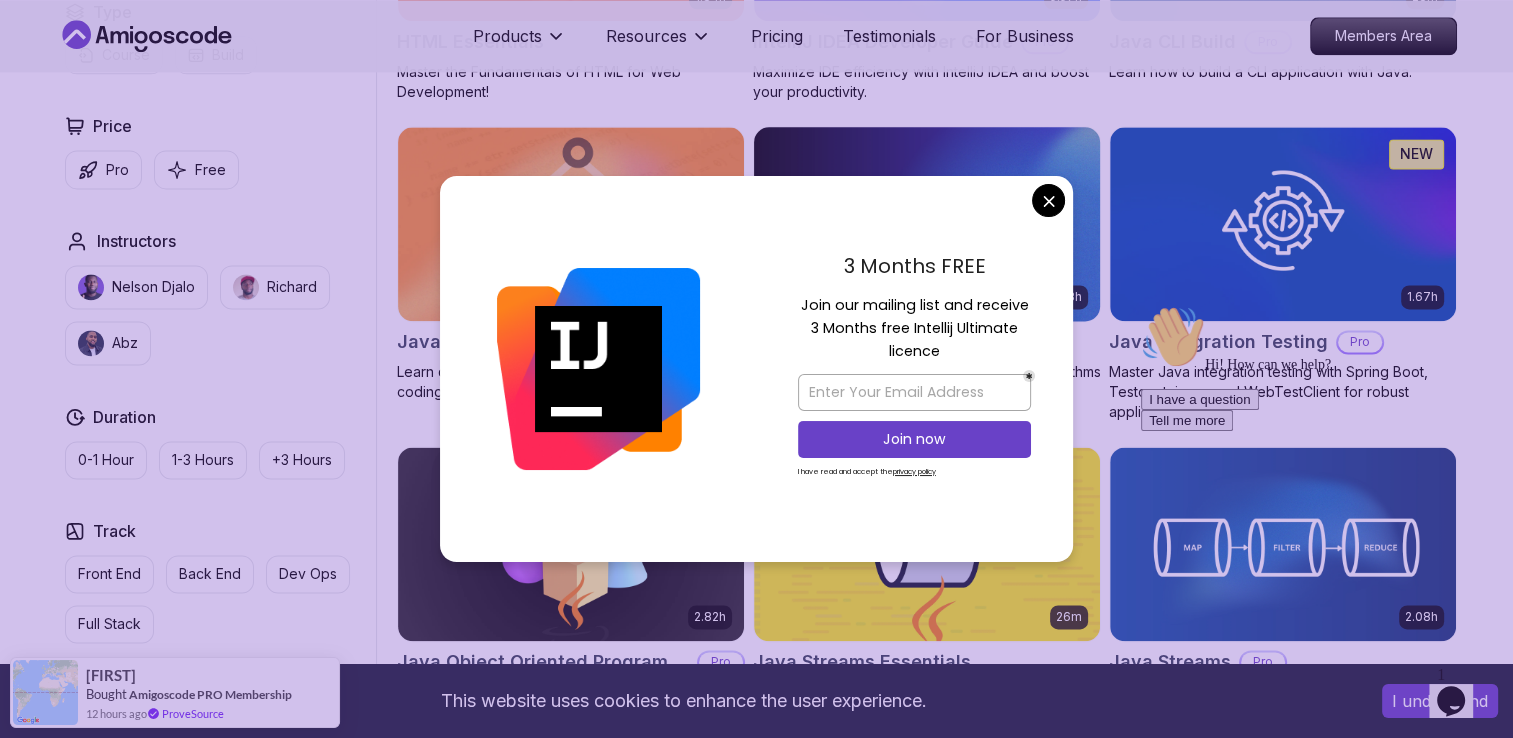 click on "This website uses cookies to enhance the user experience. I understand Products Resources Pricing Testimonials For Business Members Area Products Resources Pricing Testimonials For Business Members Area All Courses Learn Java, Spring Boot, DevOps & More with Amigoscode Premium Courses Master in-demand skills like Java, Spring Boot, DevOps, React, and more through hands-on, expert-led courses. Advance your software development career with real-world projects and practical learning. Filters Filters Type Course Build Price Pro Free Instructors Nelson Djalo Richard Abz Duration 0-1 Hour 1-3 Hours +3 Hours Track Front End Back End Dev Ops Full Stack Level Junior Mid-level Senior 6.00h Linux Fundamentals Pro Learn the fundamentals of Linux and how to use the command line 5.18h Advanced Spring Boot Pro Dive deep into Spring Boot with our advanced course, designed to take your skills from intermediate to expert level. 3.30h Building APIs with Spring Boot Pro 1.67h NEW Spring Boot for Beginners 6.65h NEW Pro 2.41h Pro" at bounding box center (756, 695) 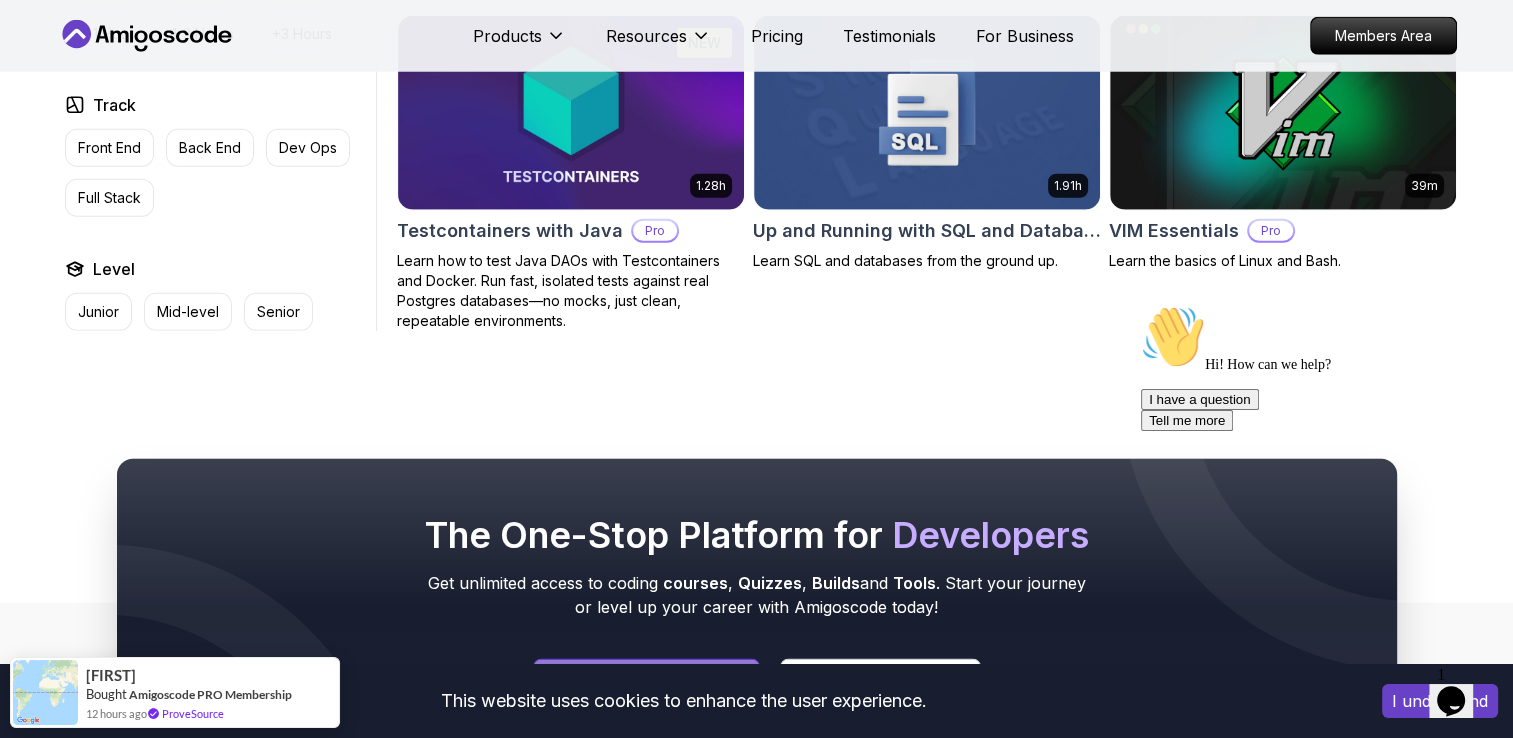 scroll, scrollTop: 5400, scrollLeft: 0, axis: vertical 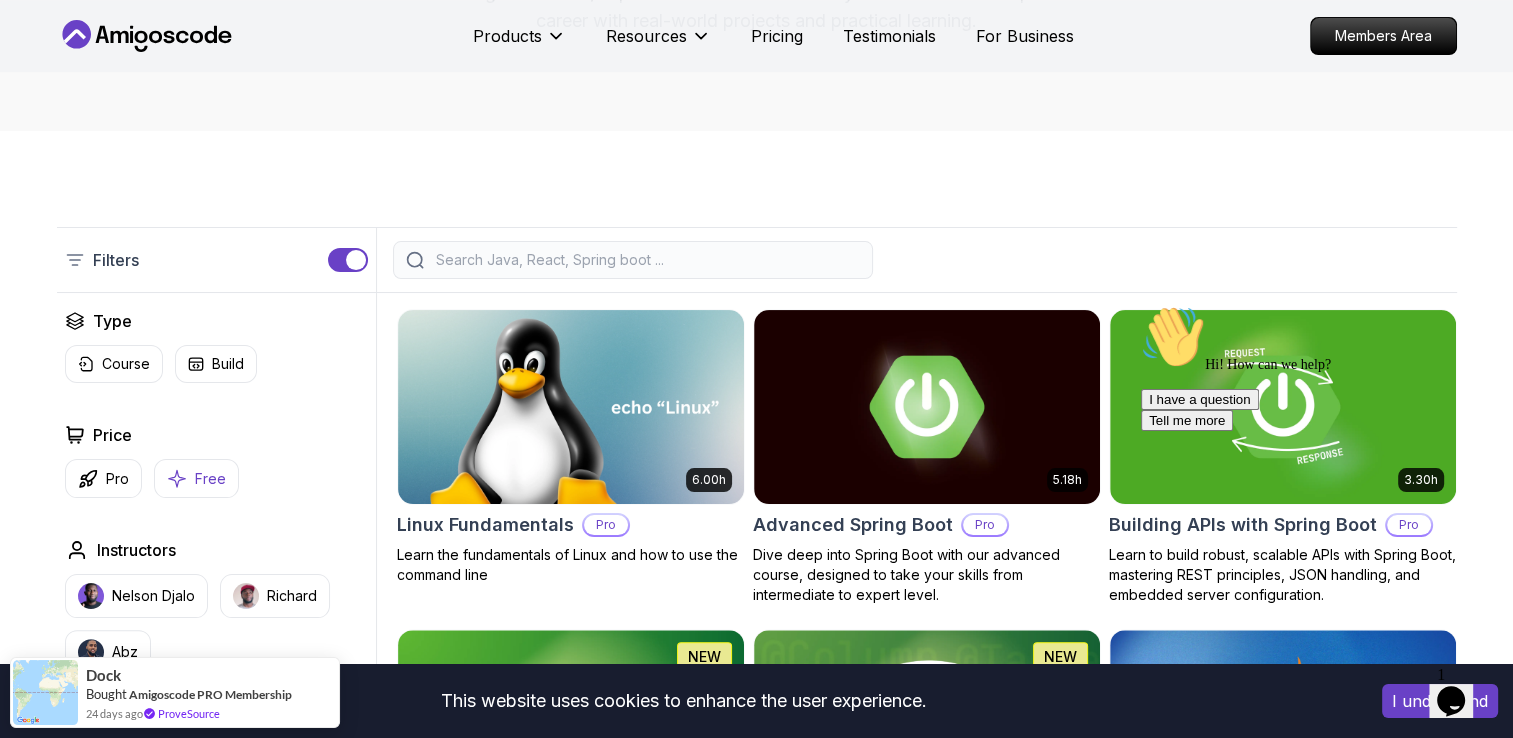 click on "Free" at bounding box center [196, 478] 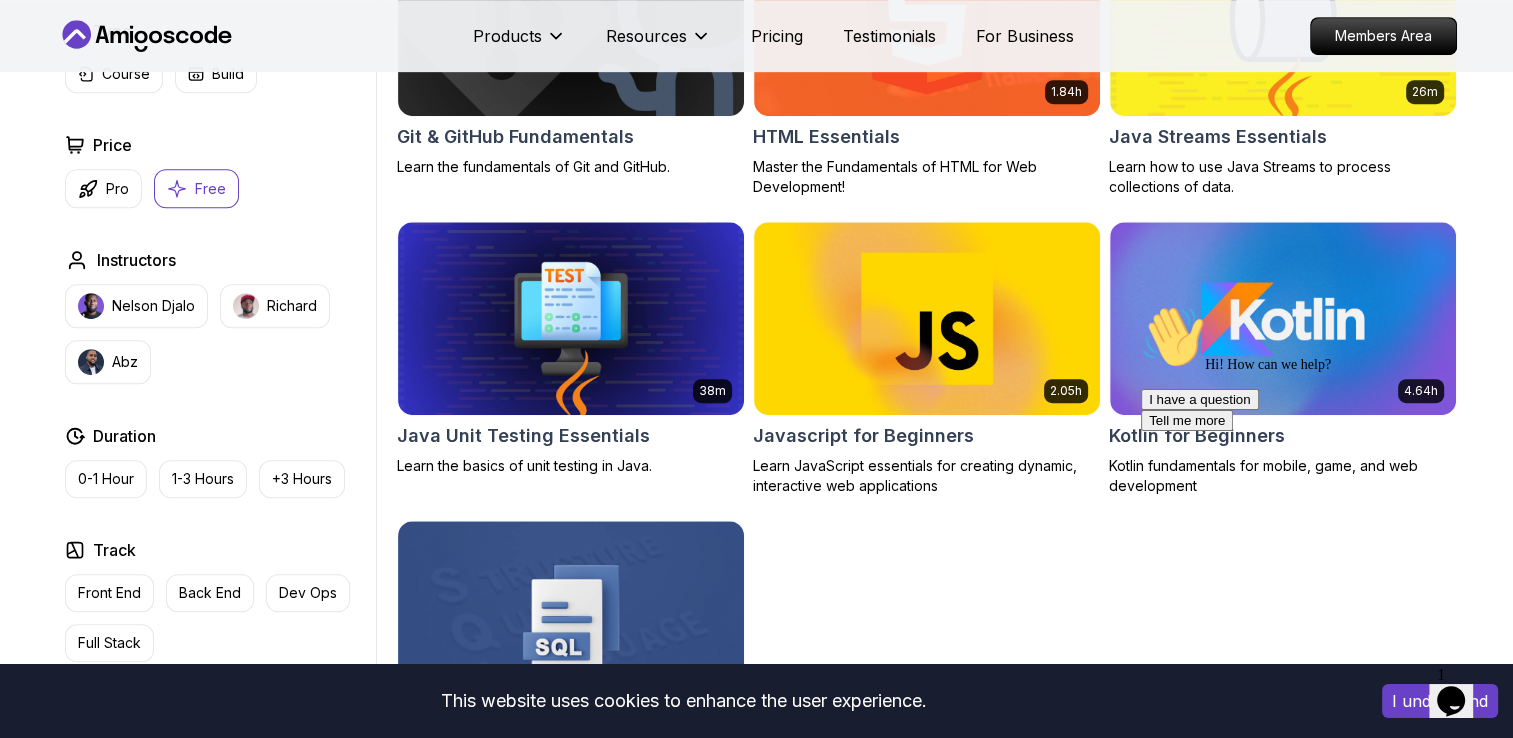 scroll, scrollTop: 1019, scrollLeft: 0, axis: vertical 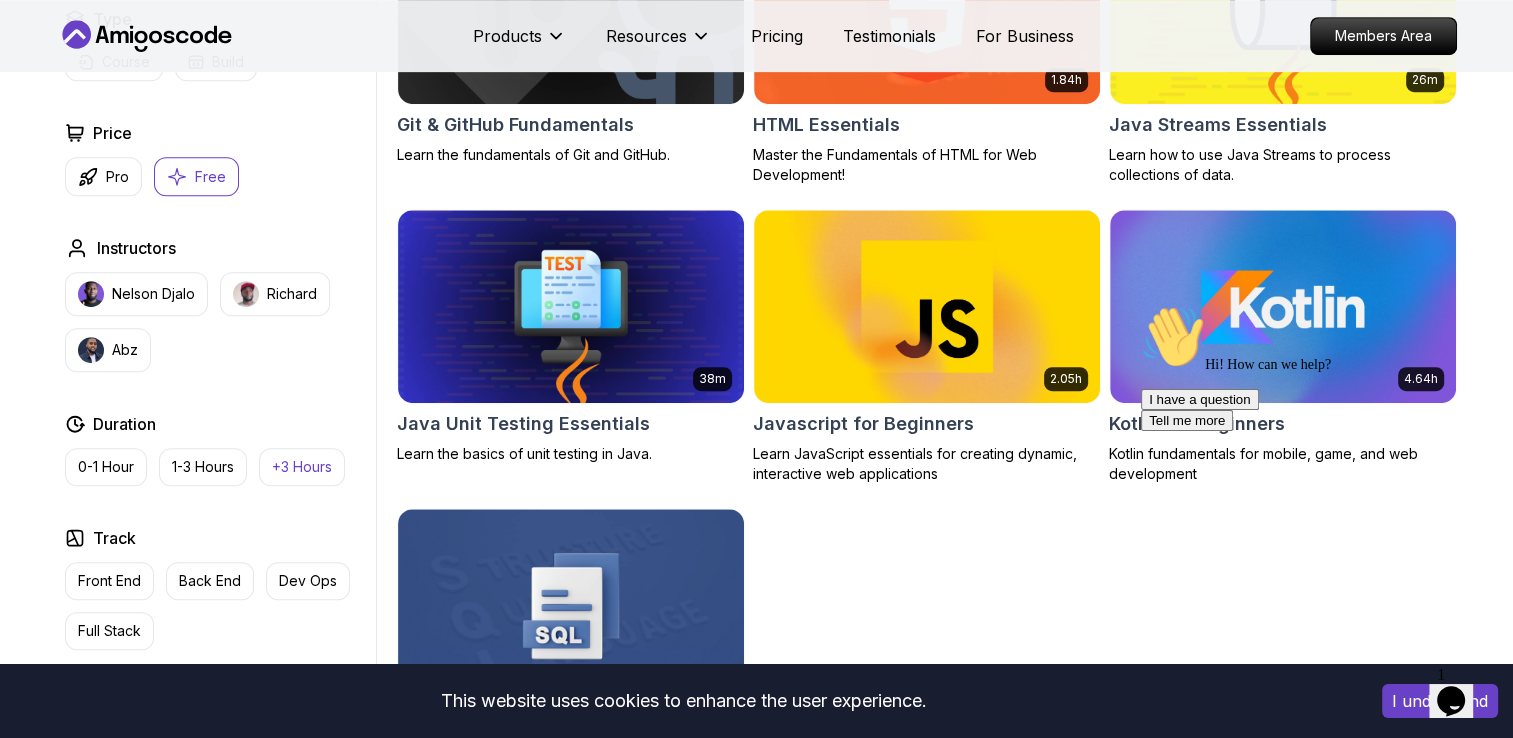 click on "+3 Hours" at bounding box center [302, 467] 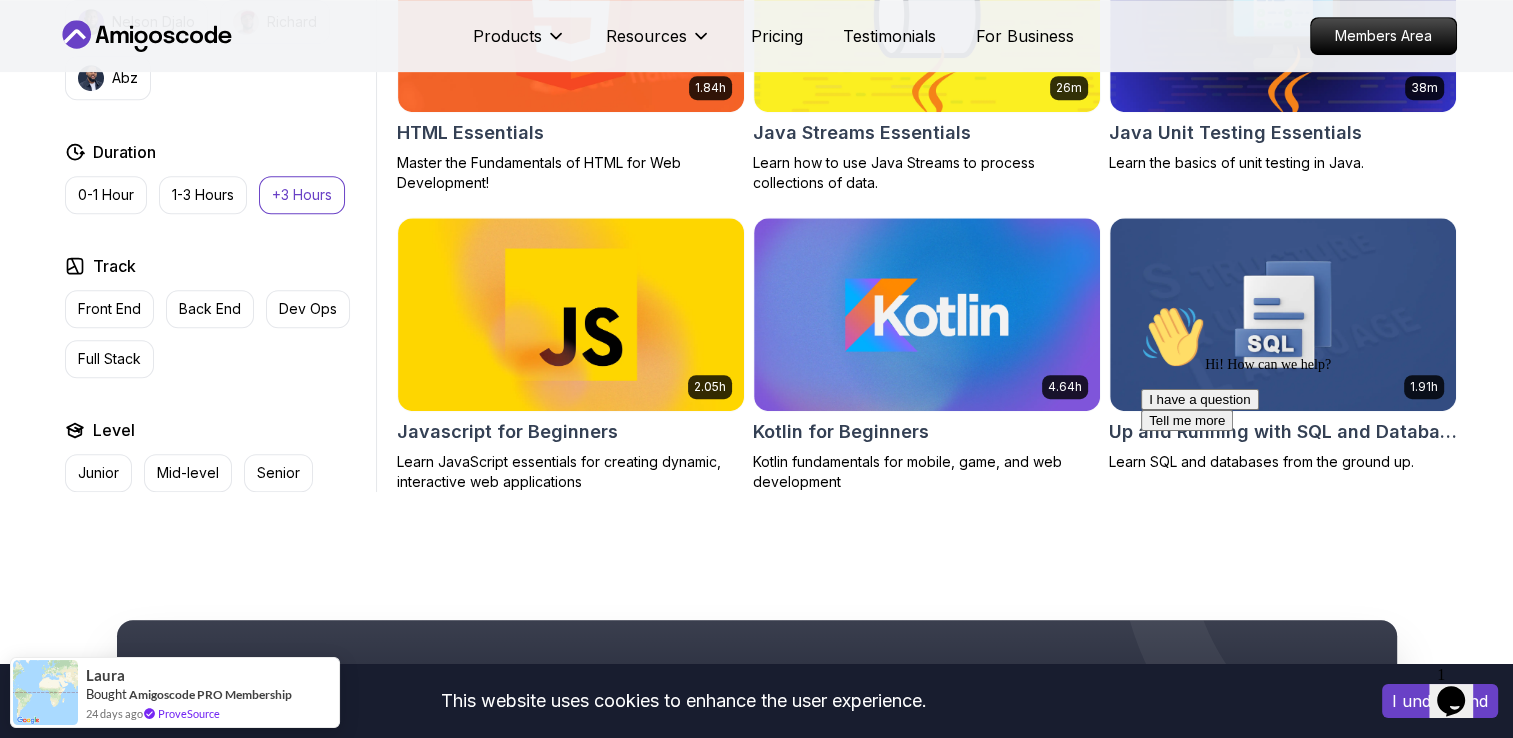 scroll, scrollTop: 1019, scrollLeft: 0, axis: vertical 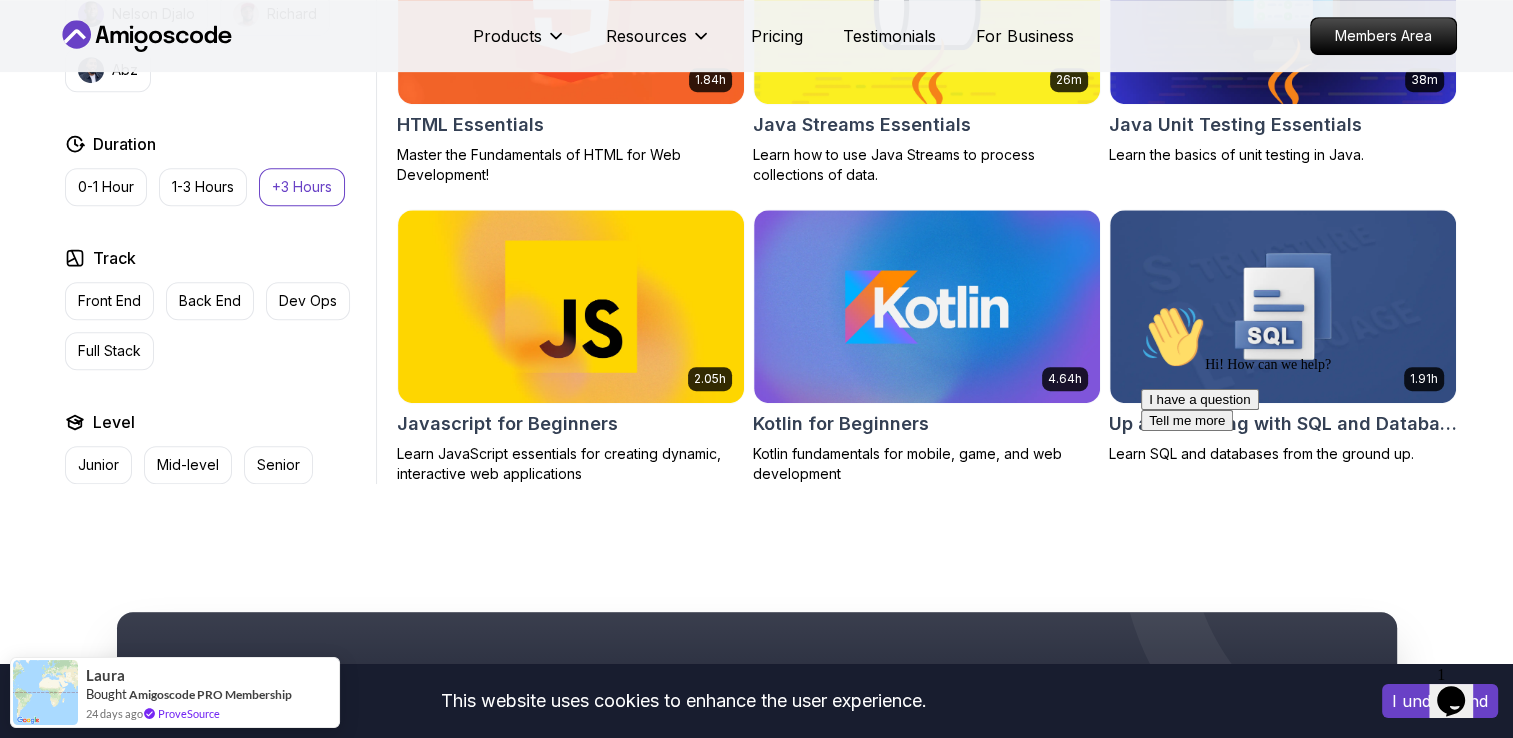 click on "+3 Hours" at bounding box center (302, 187) 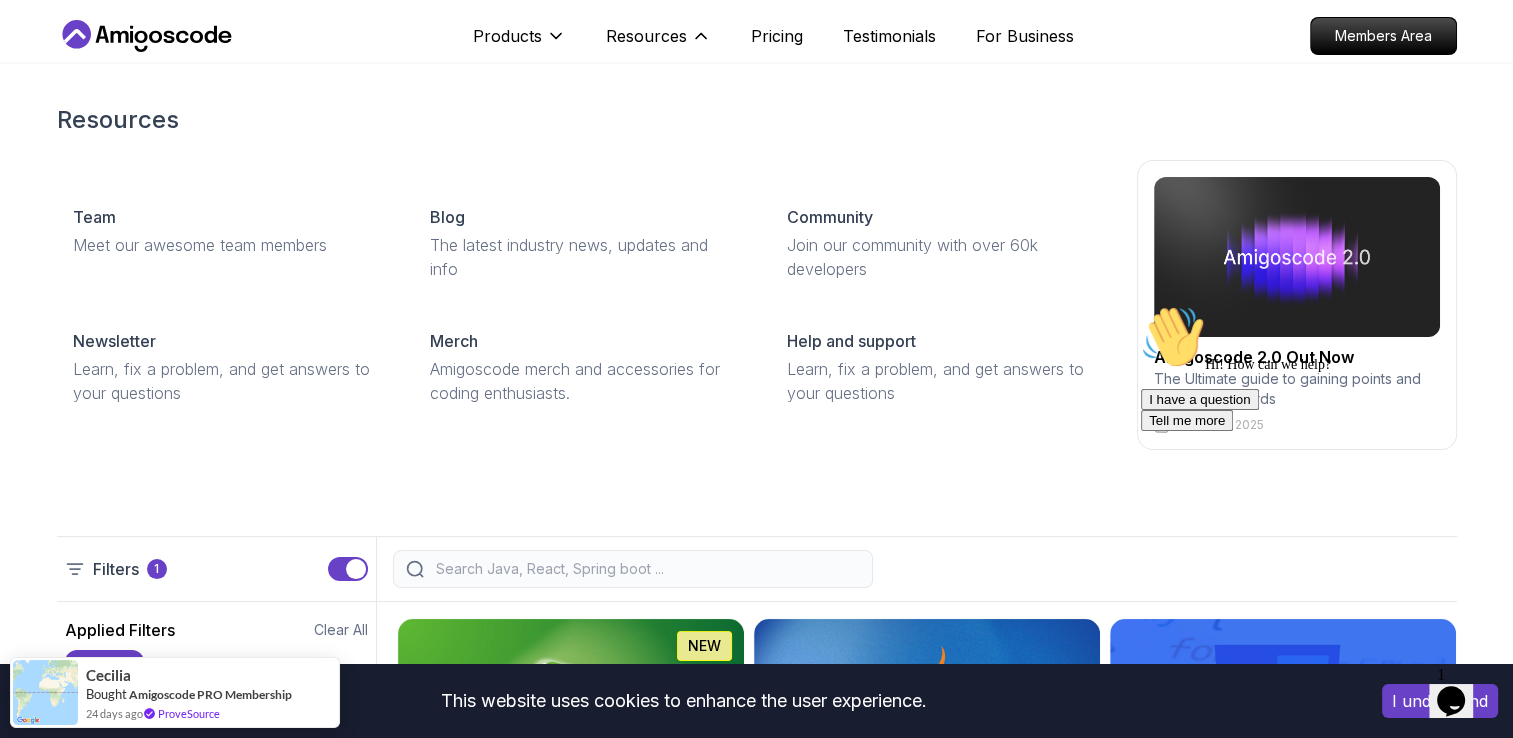 scroll, scrollTop: 0, scrollLeft: 0, axis: both 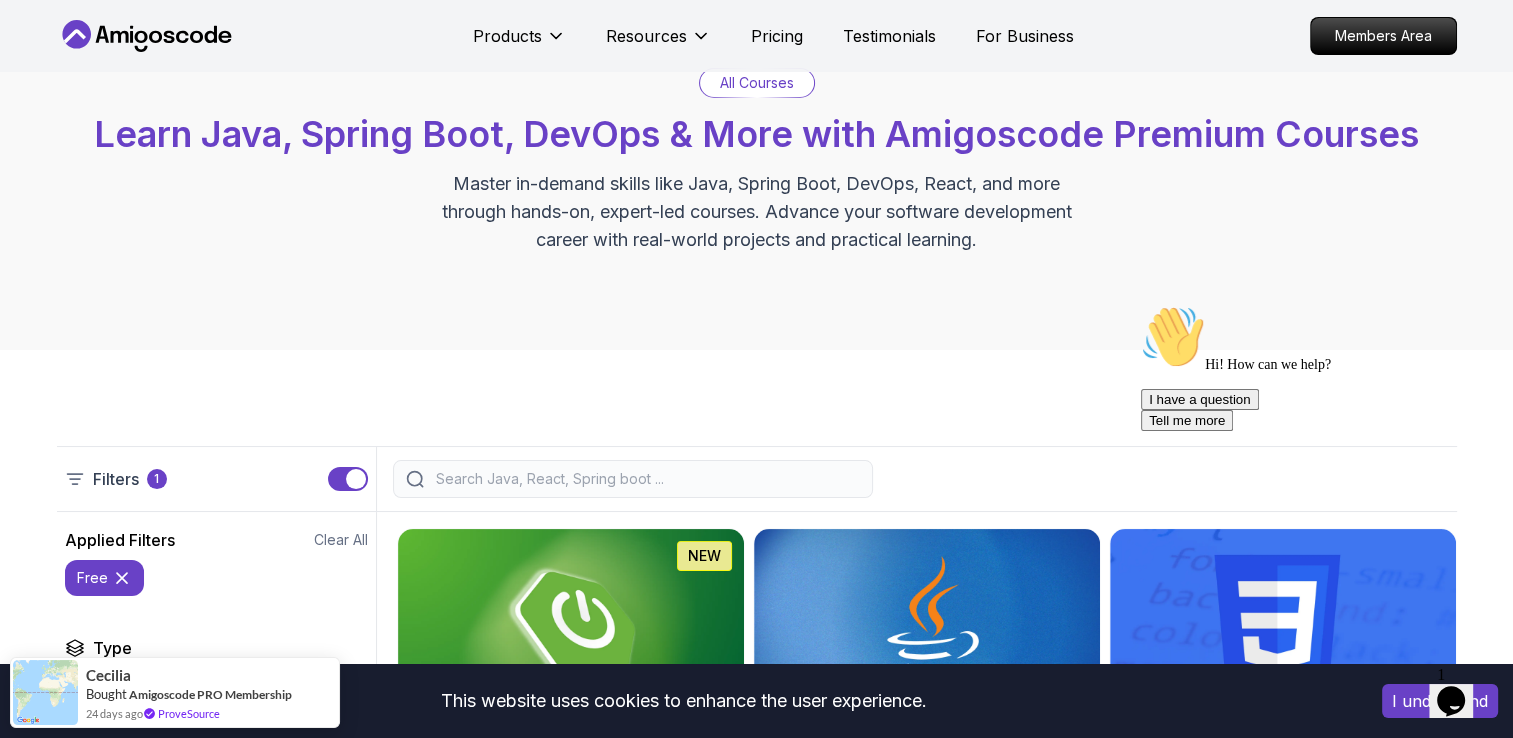 click on "Opens Chat This icon Opens the chat window." at bounding box center [1451, 701] 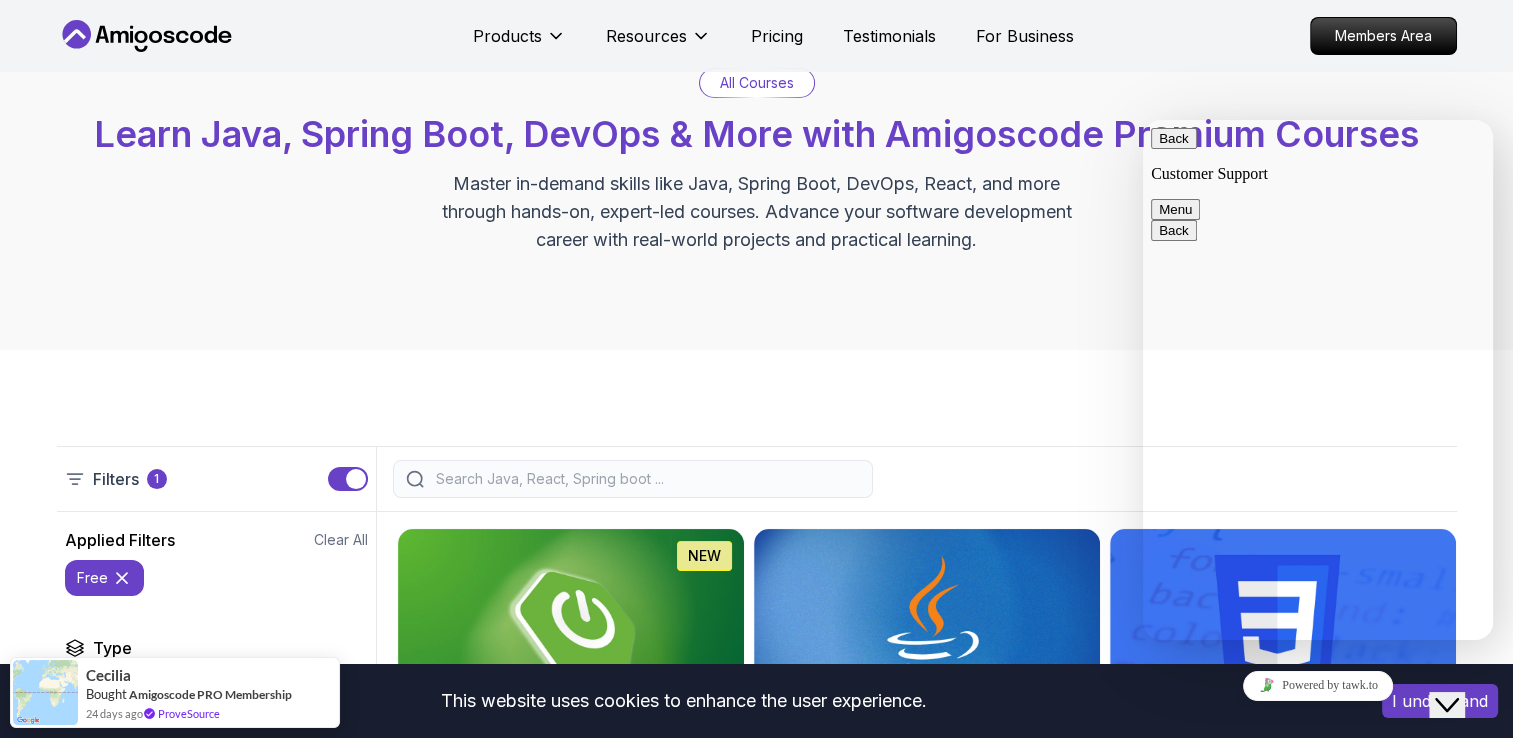 click on "Close Chat This icon closes the chat window." at bounding box center (1447, 705) 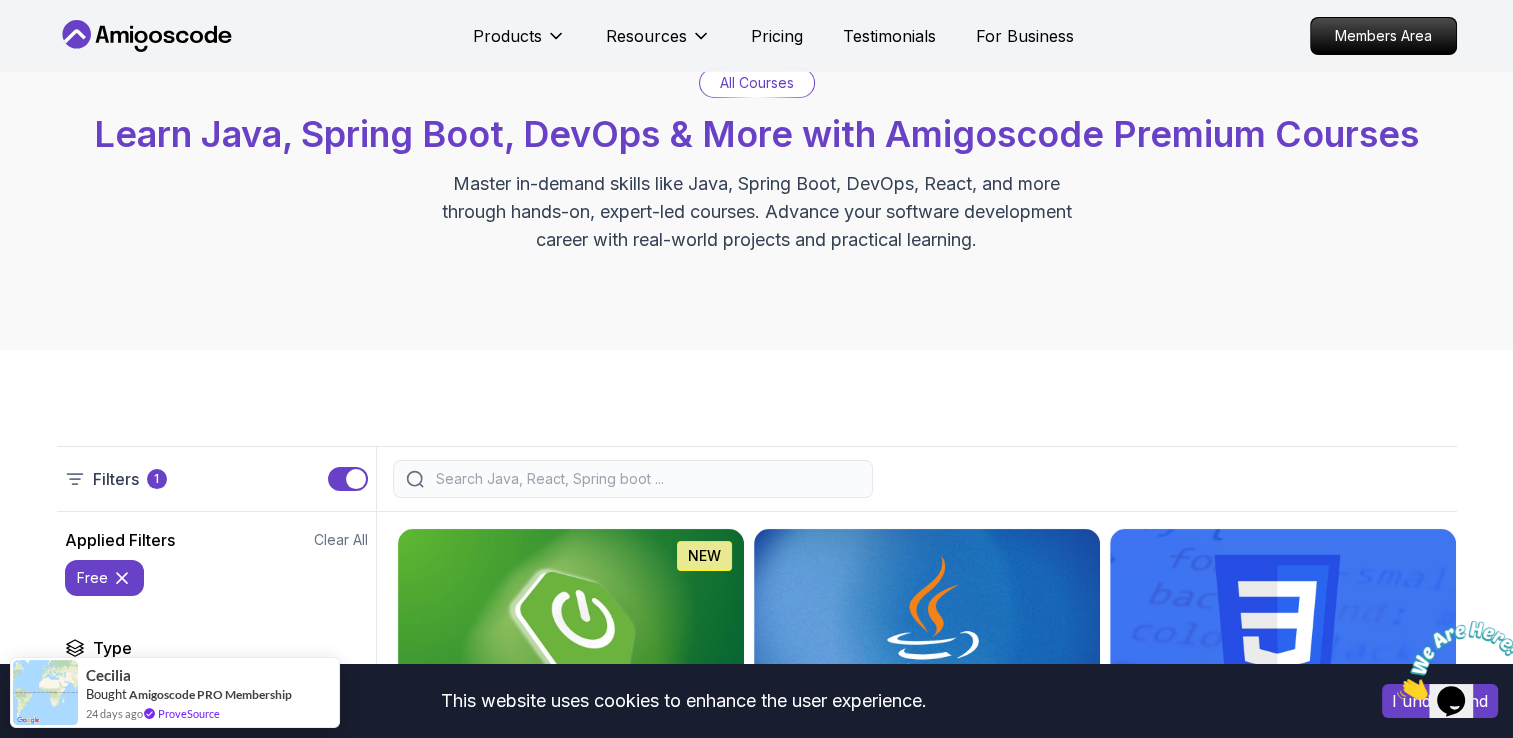 click at bounding box center (1459, 660) 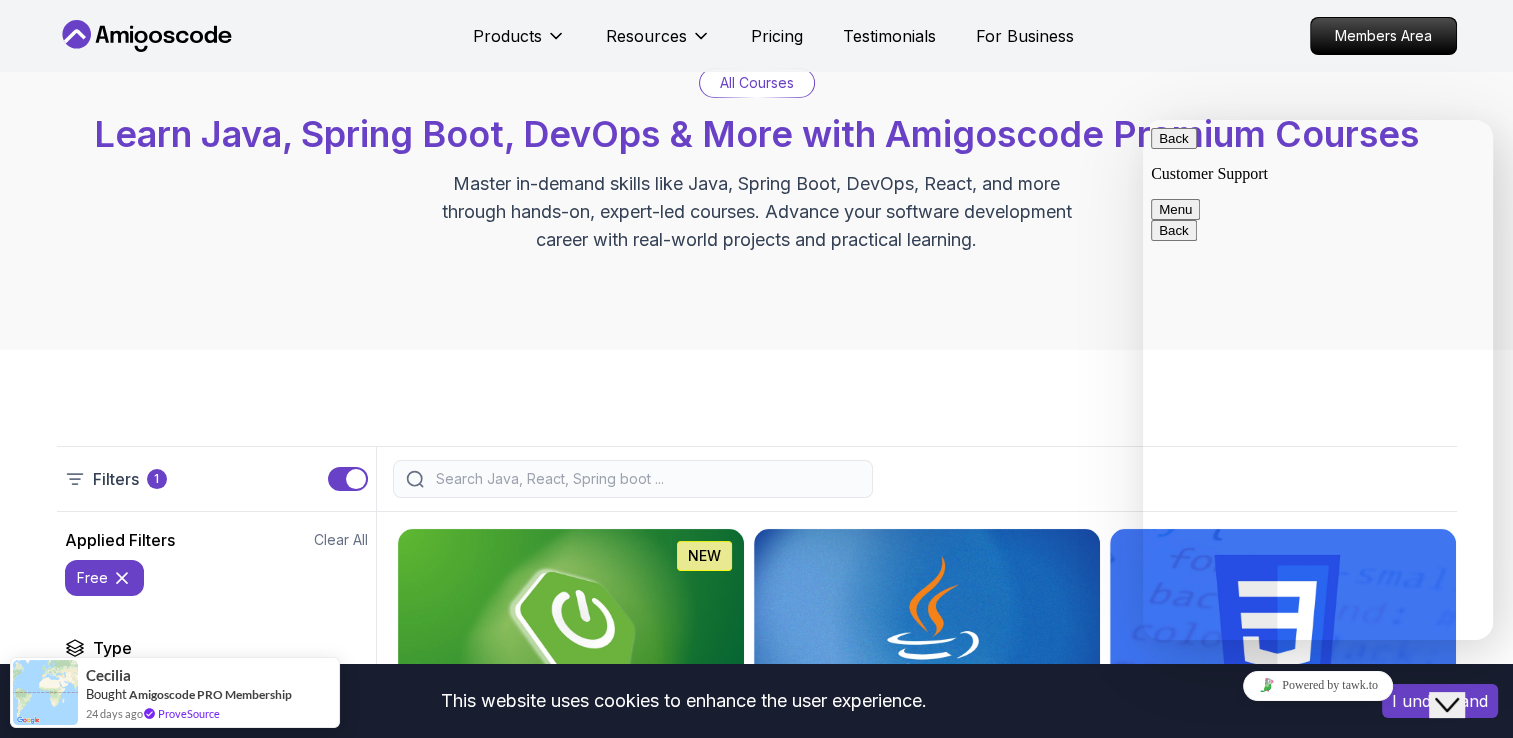 click on "Tell me more" at bounding box center (1197, 1278) 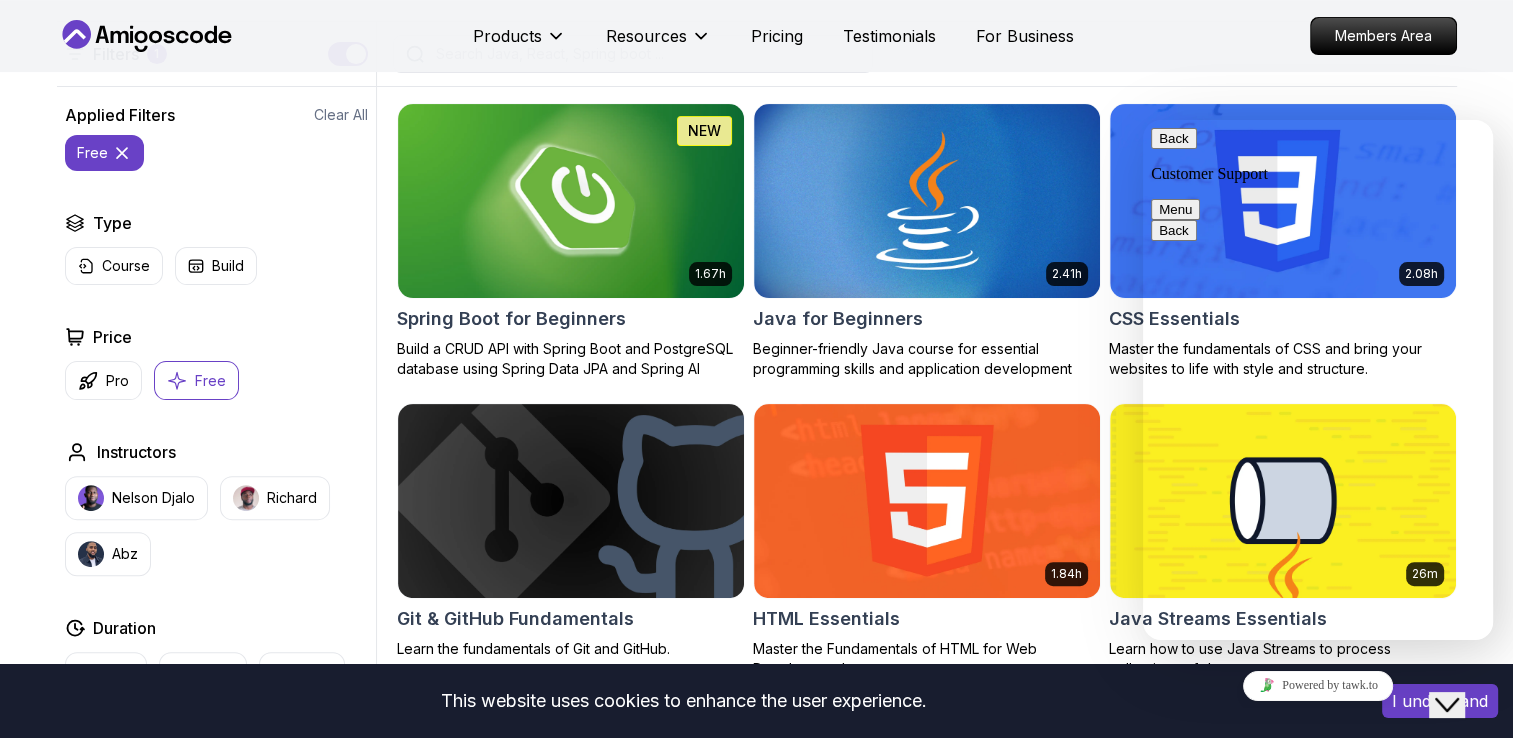 scroll, scrollTop: 500, scrollLeft: 0, axis: vertical 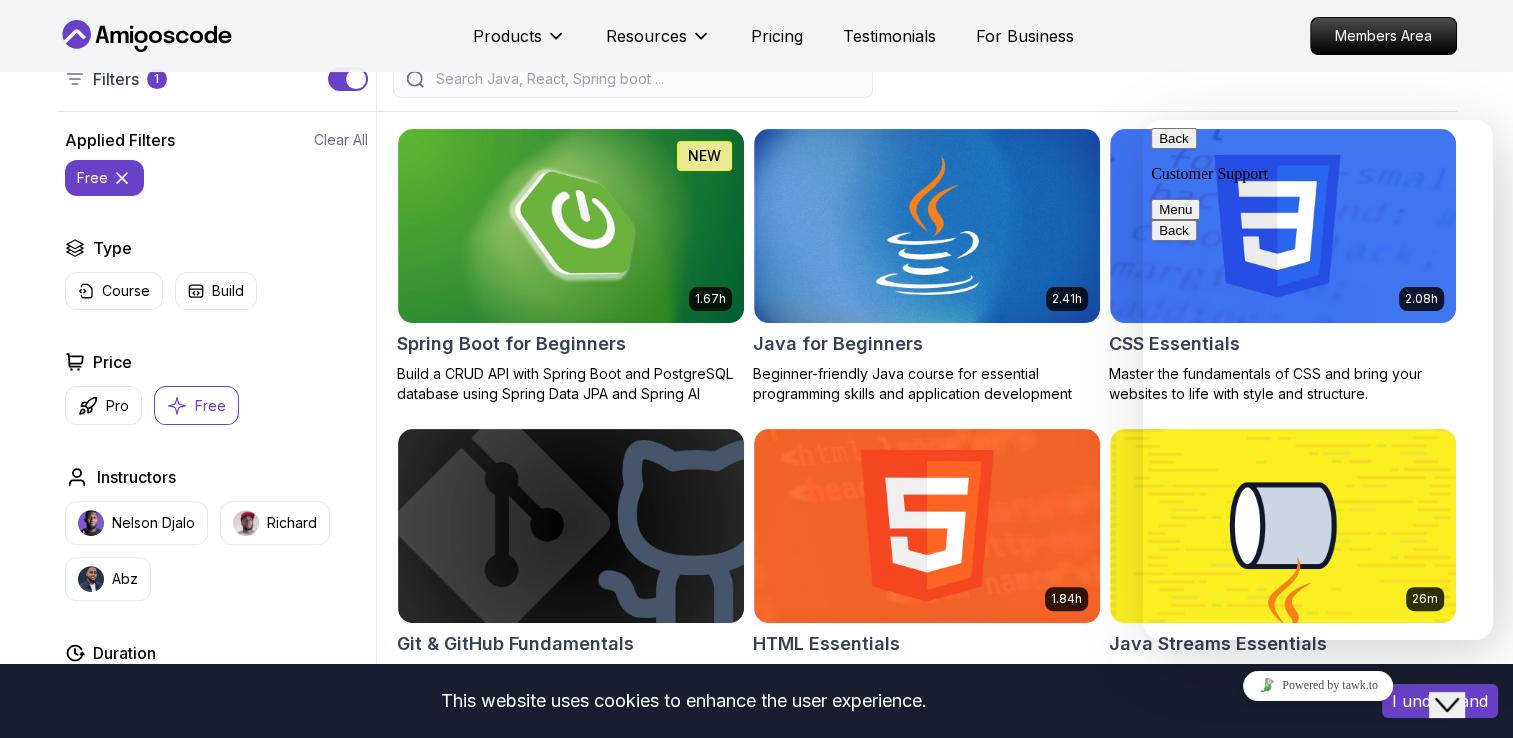 click on "Back" at bounding box center [1174, 138] 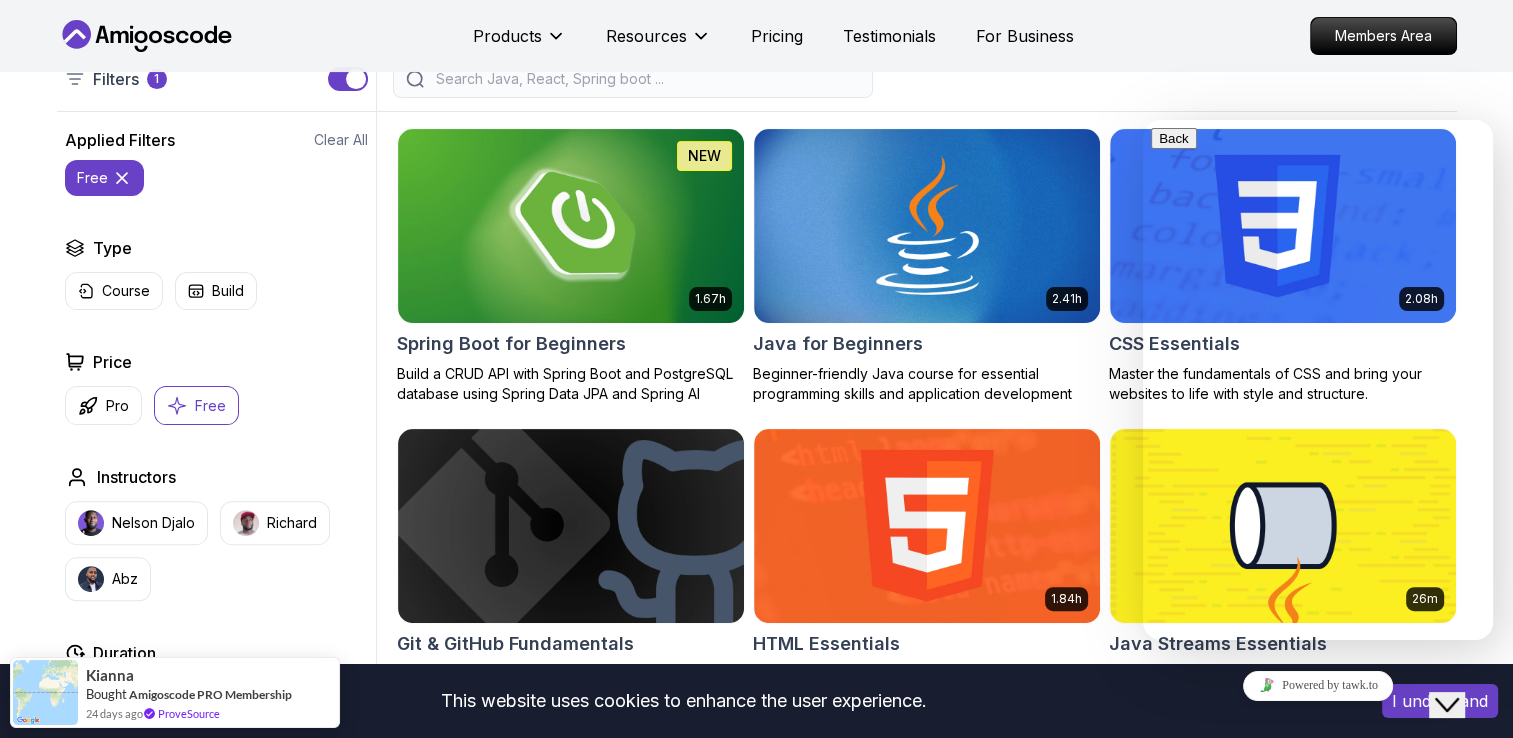 scroll, scrollTop: 844, scrollLeft: 0, axis: vertical 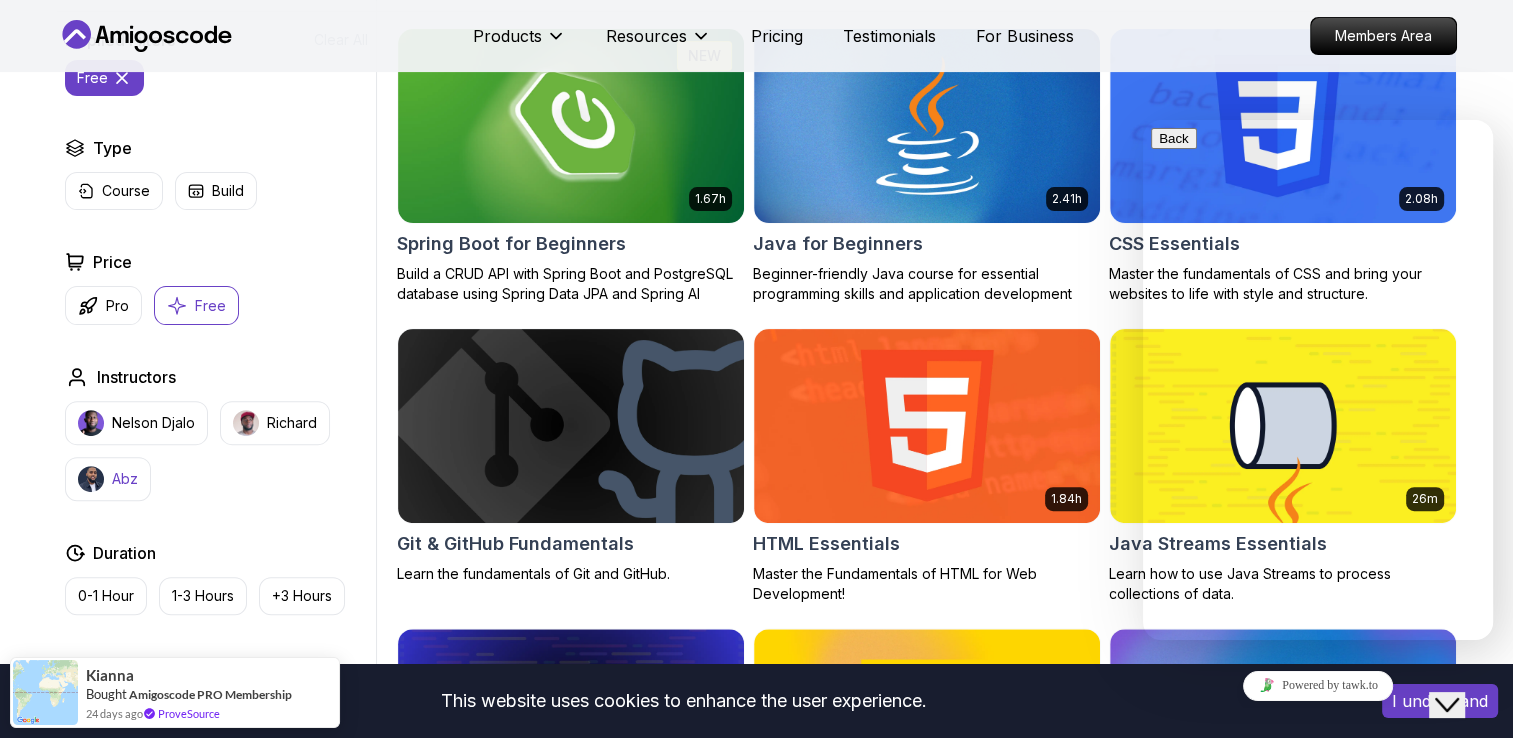 click on "Abz" at bounding box center (125, 479) 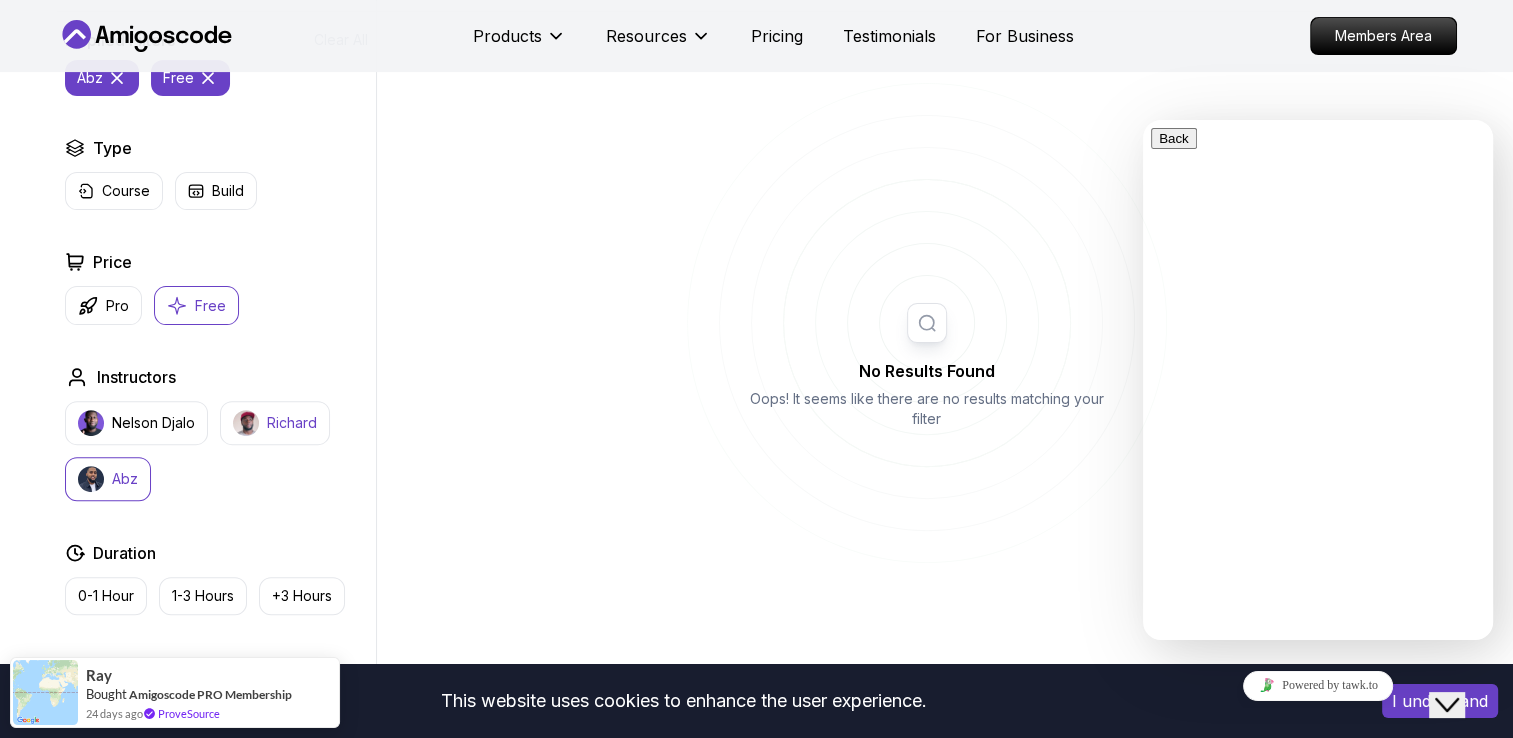 click on "Richard" at bounding box center [275, 423] 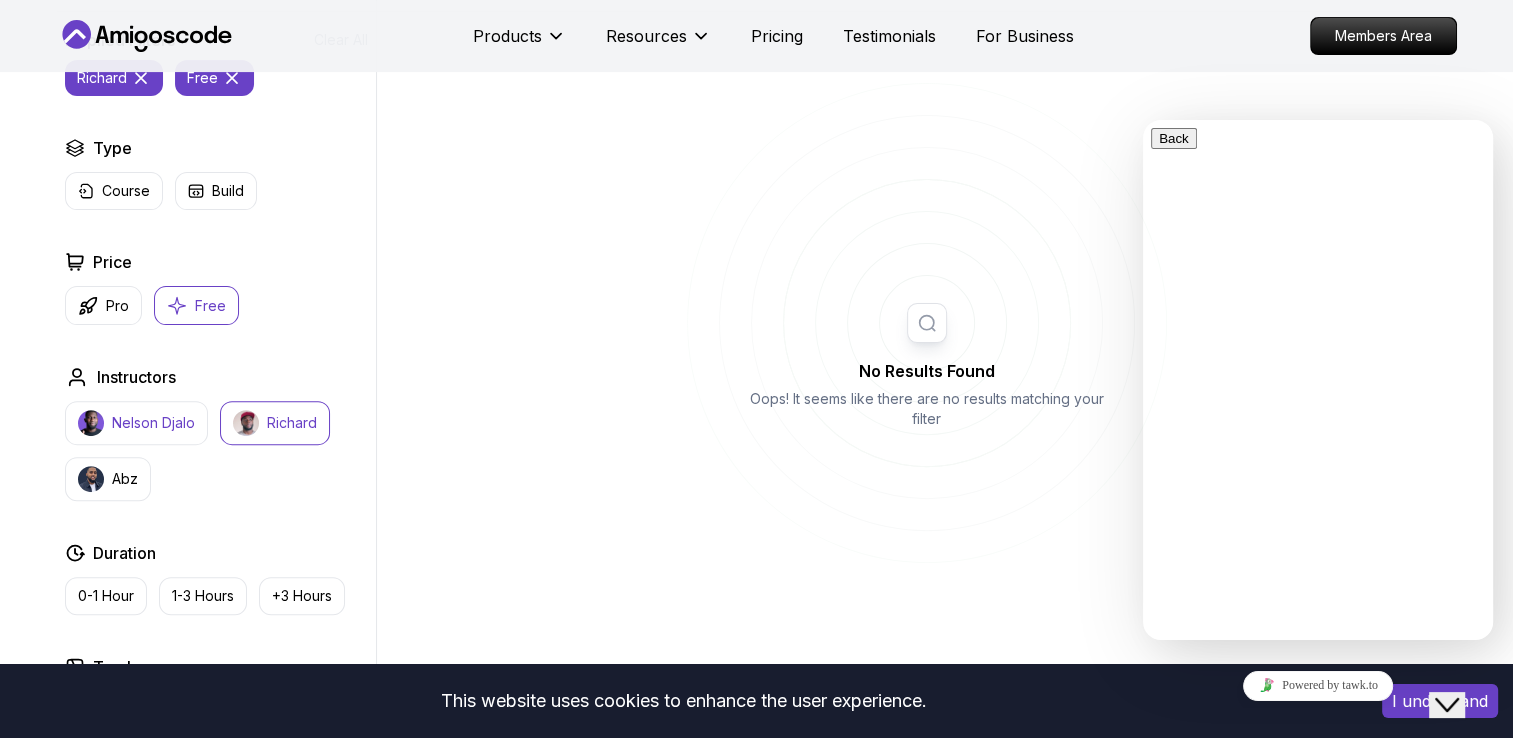 click on "Nelson Djalo" at bounding box center (153, 423) 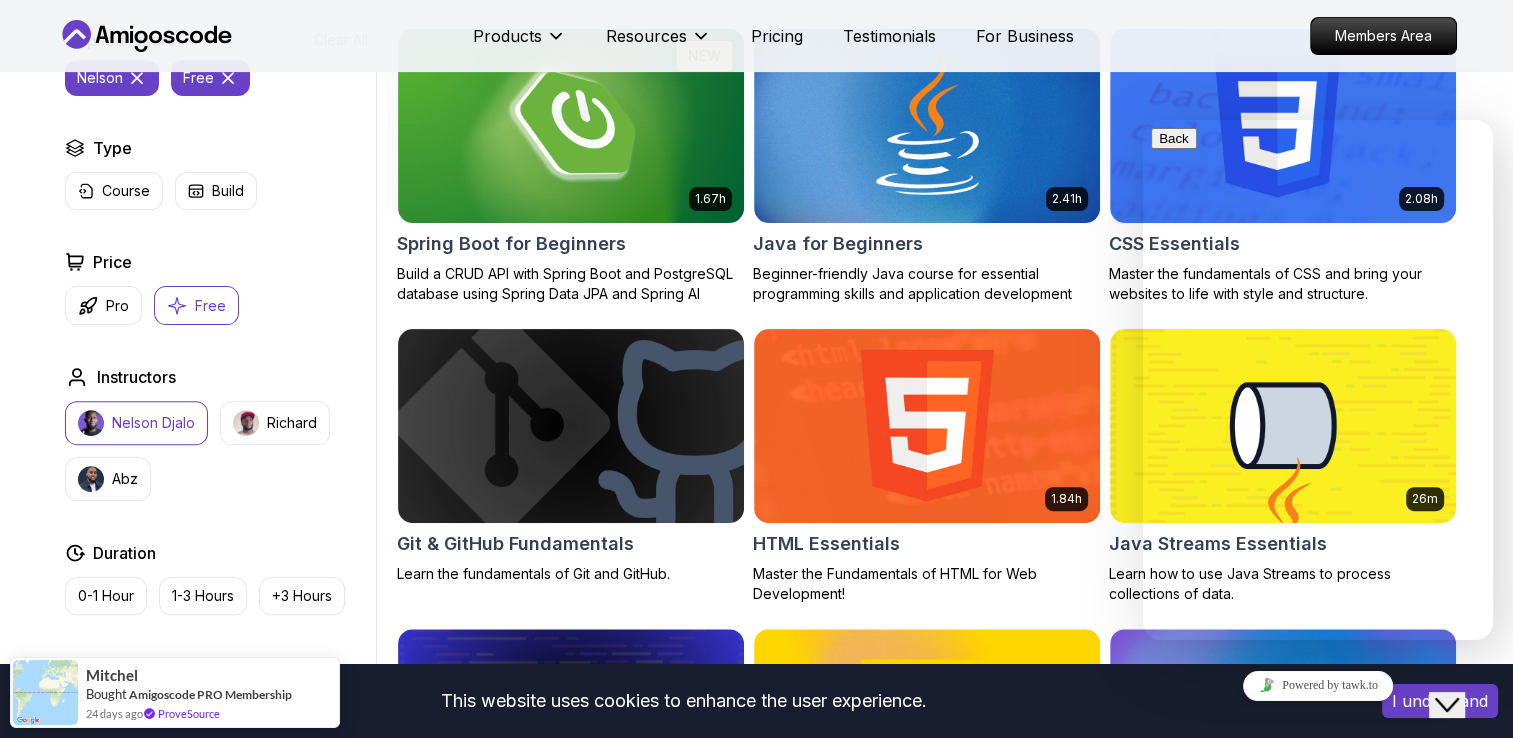 click on "Nelson Djalo" at bounding box center [136, 423] 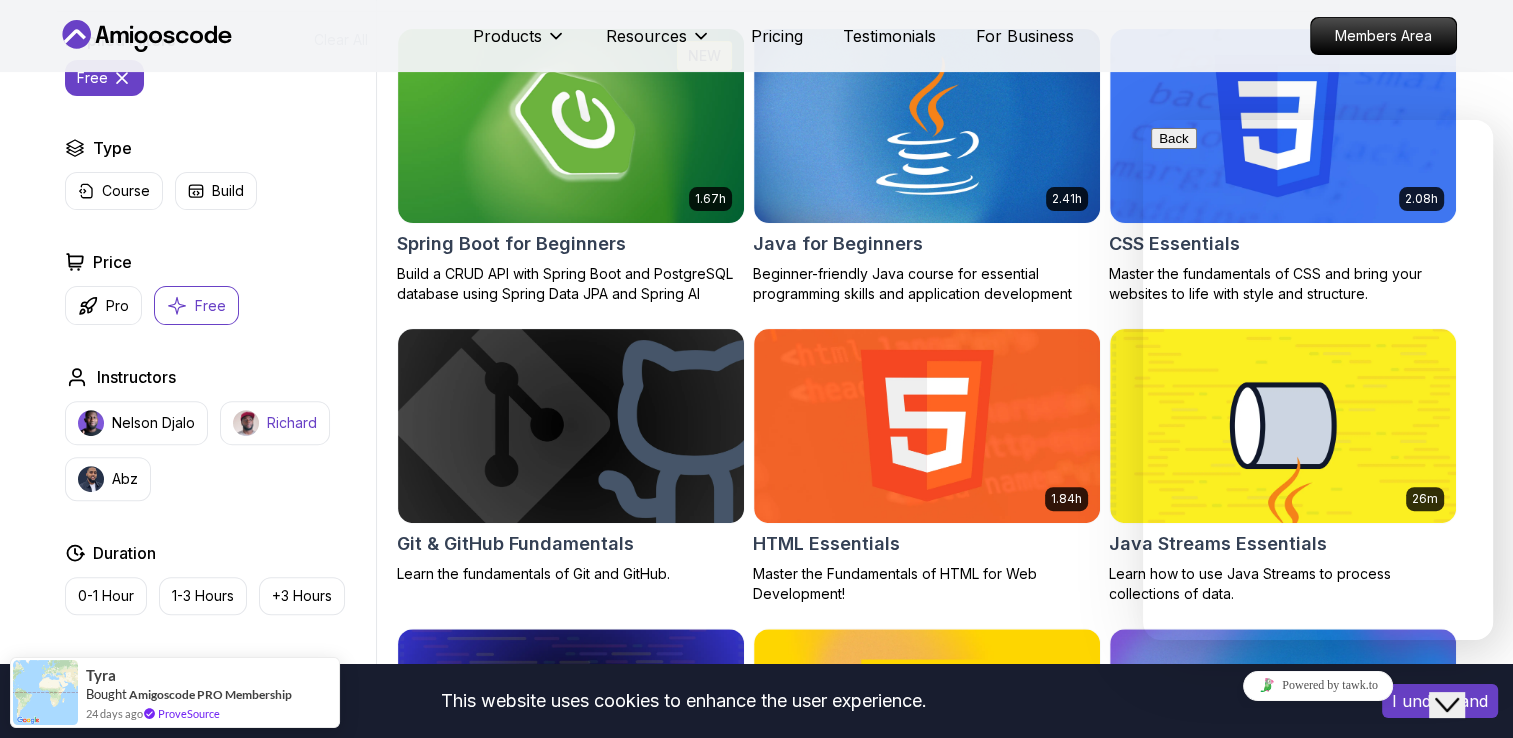 click on "Richard" at bounding box center (275, 423) 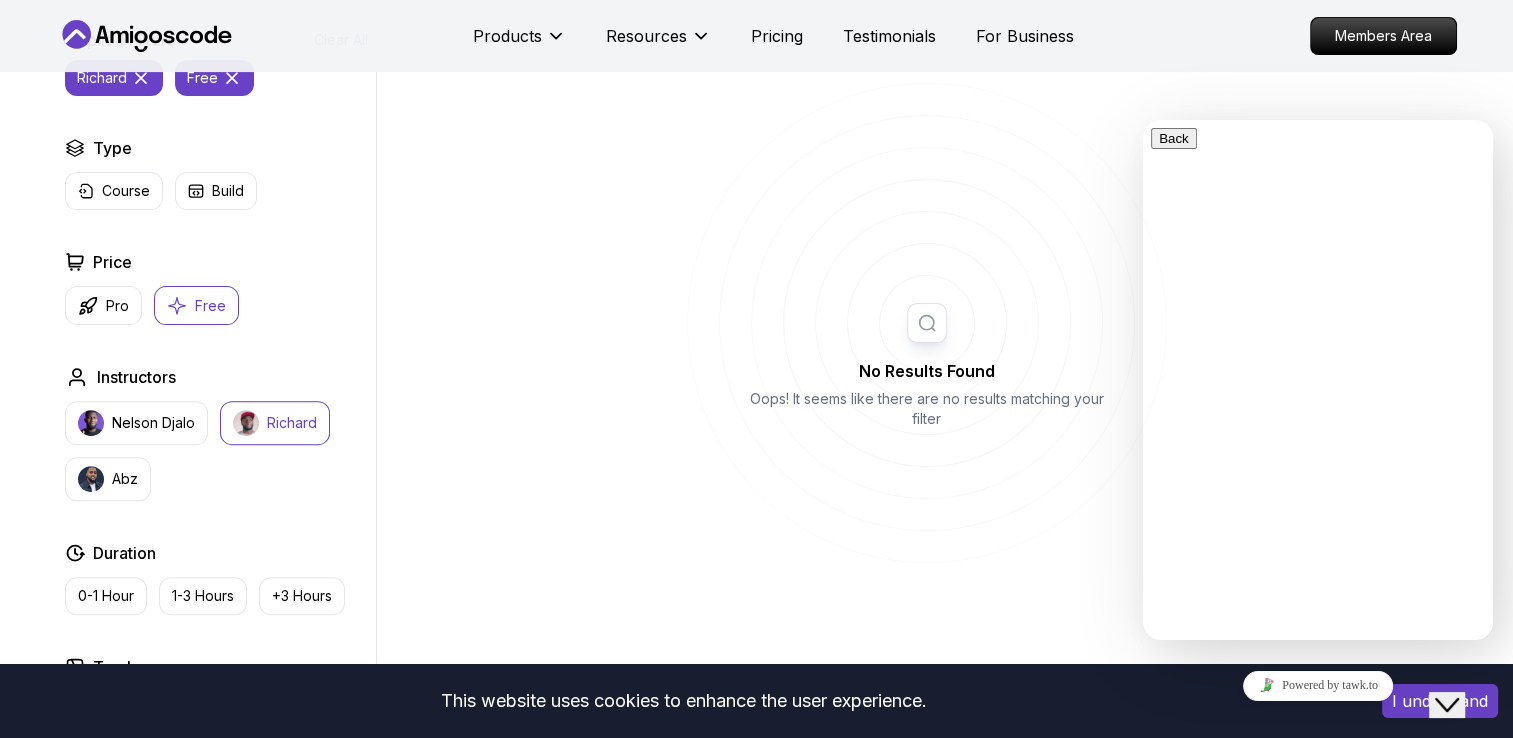 click 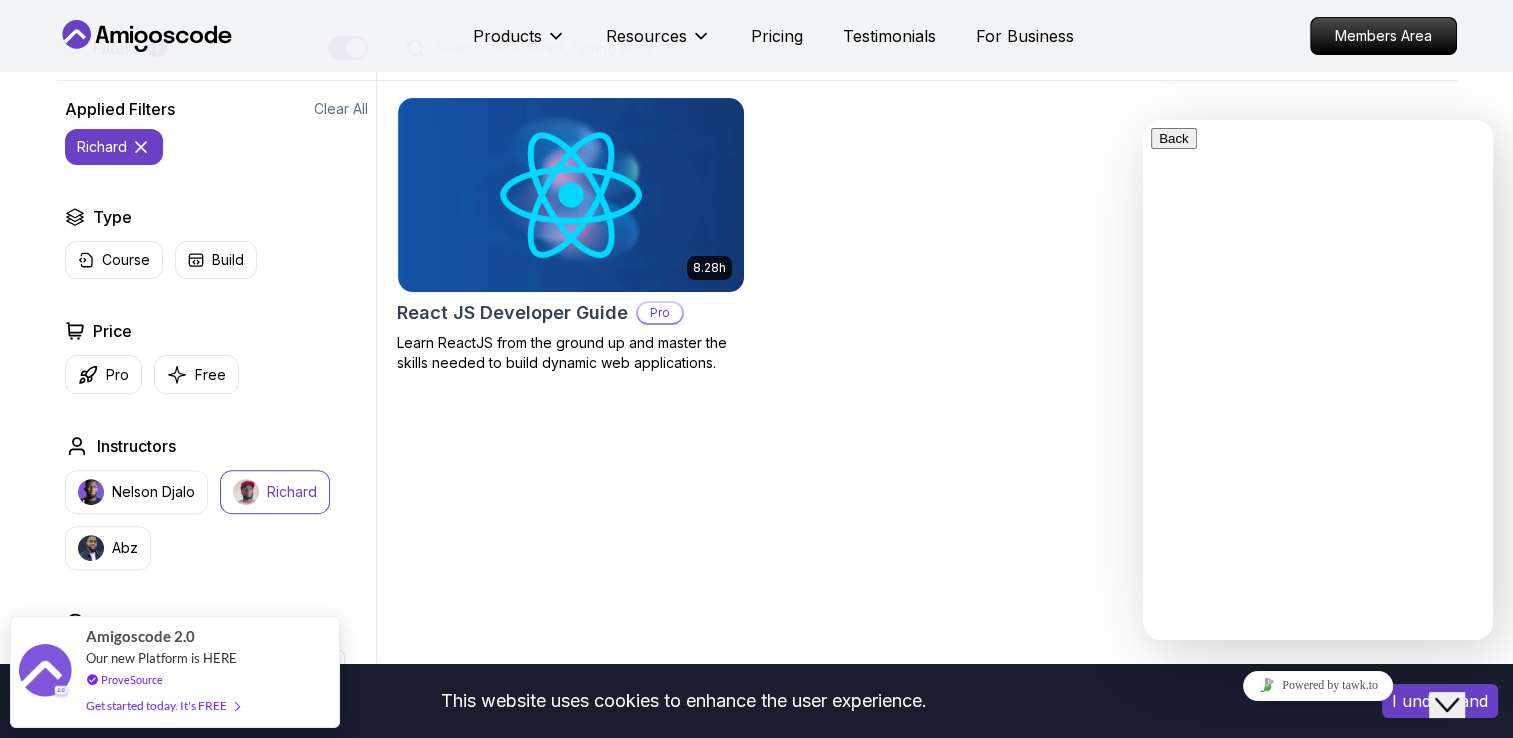 scroll, scrollTop: 600, scrollLeft: 0, axis: vertical 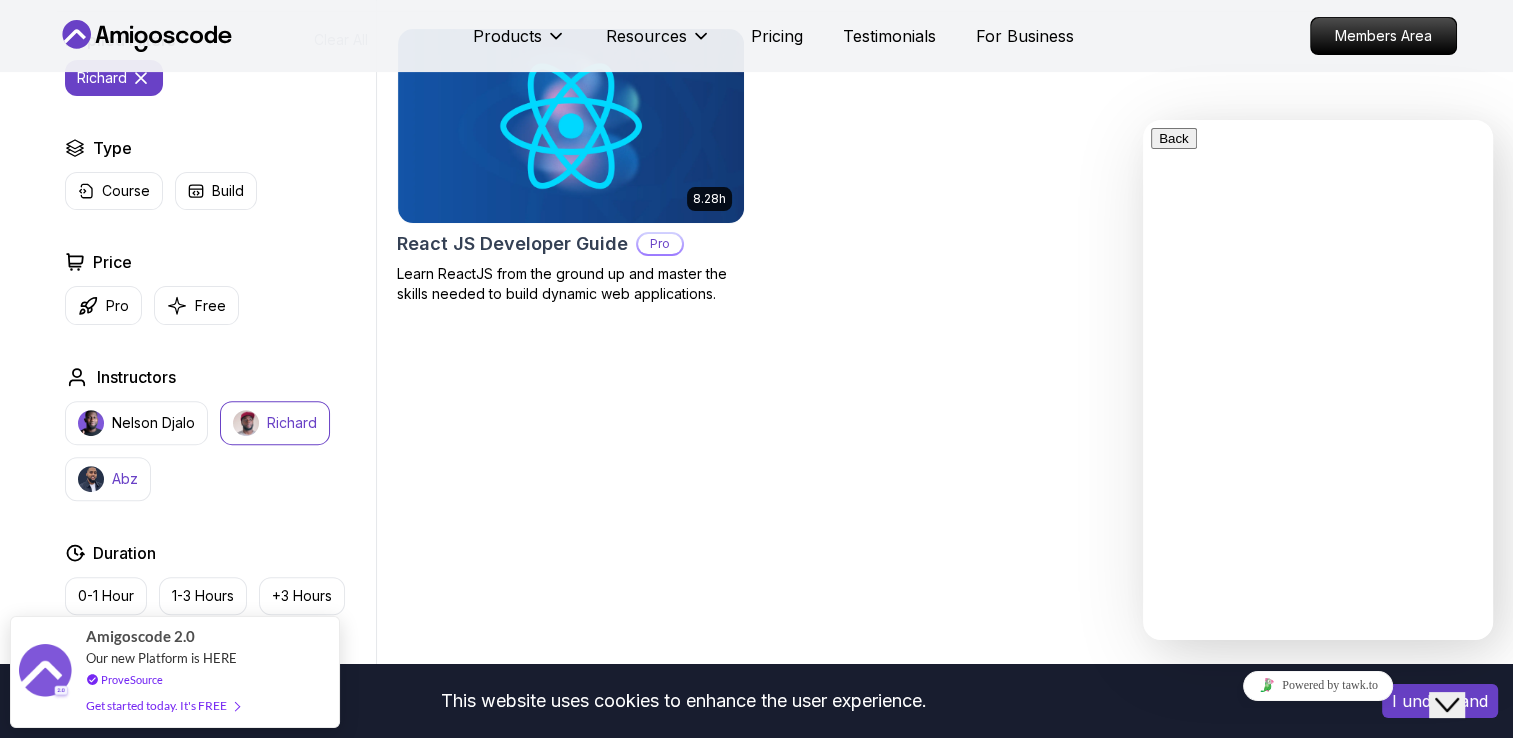 click on "Abz" at bounding box center (125, 479) 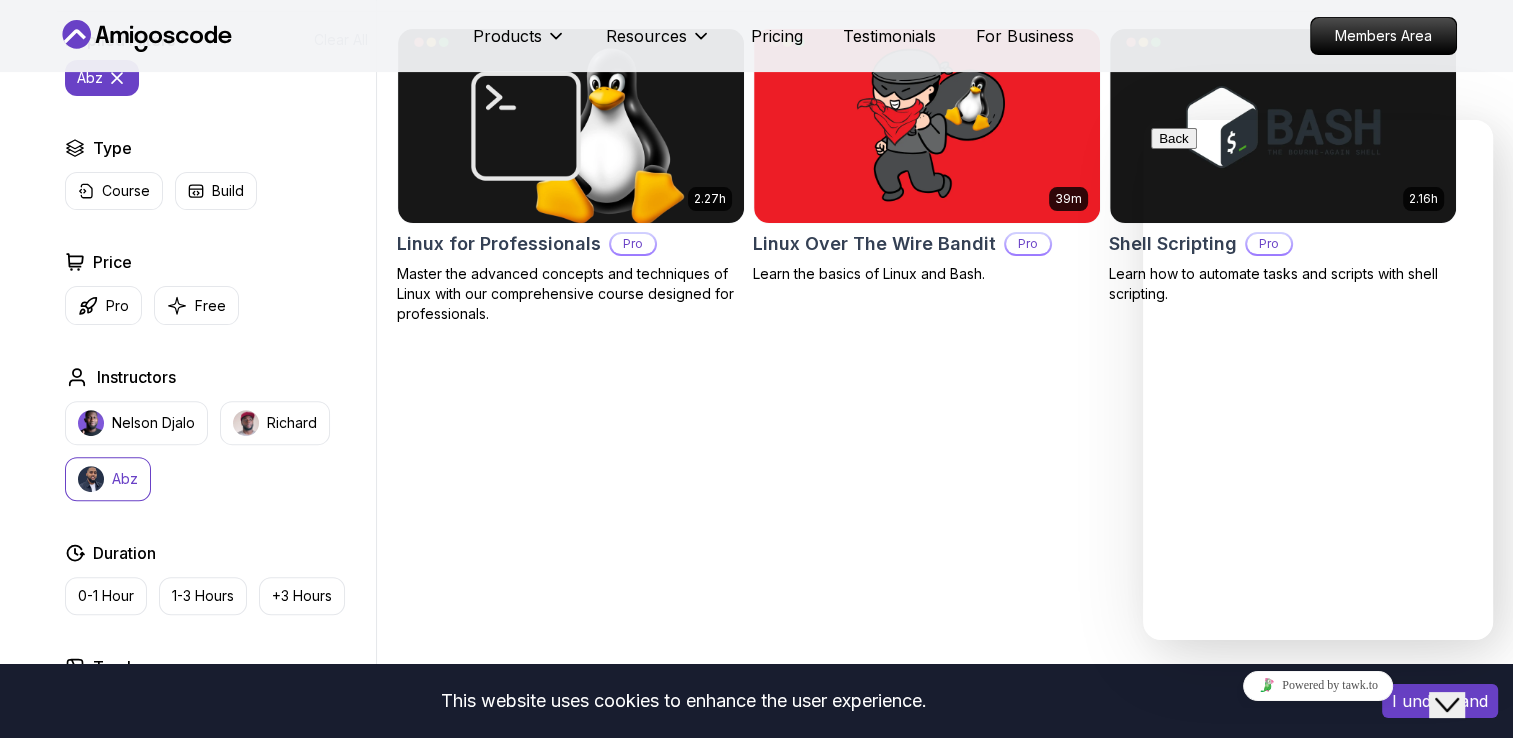 click on "[FIRST] [LAST]" at bounding box center [216, 451] 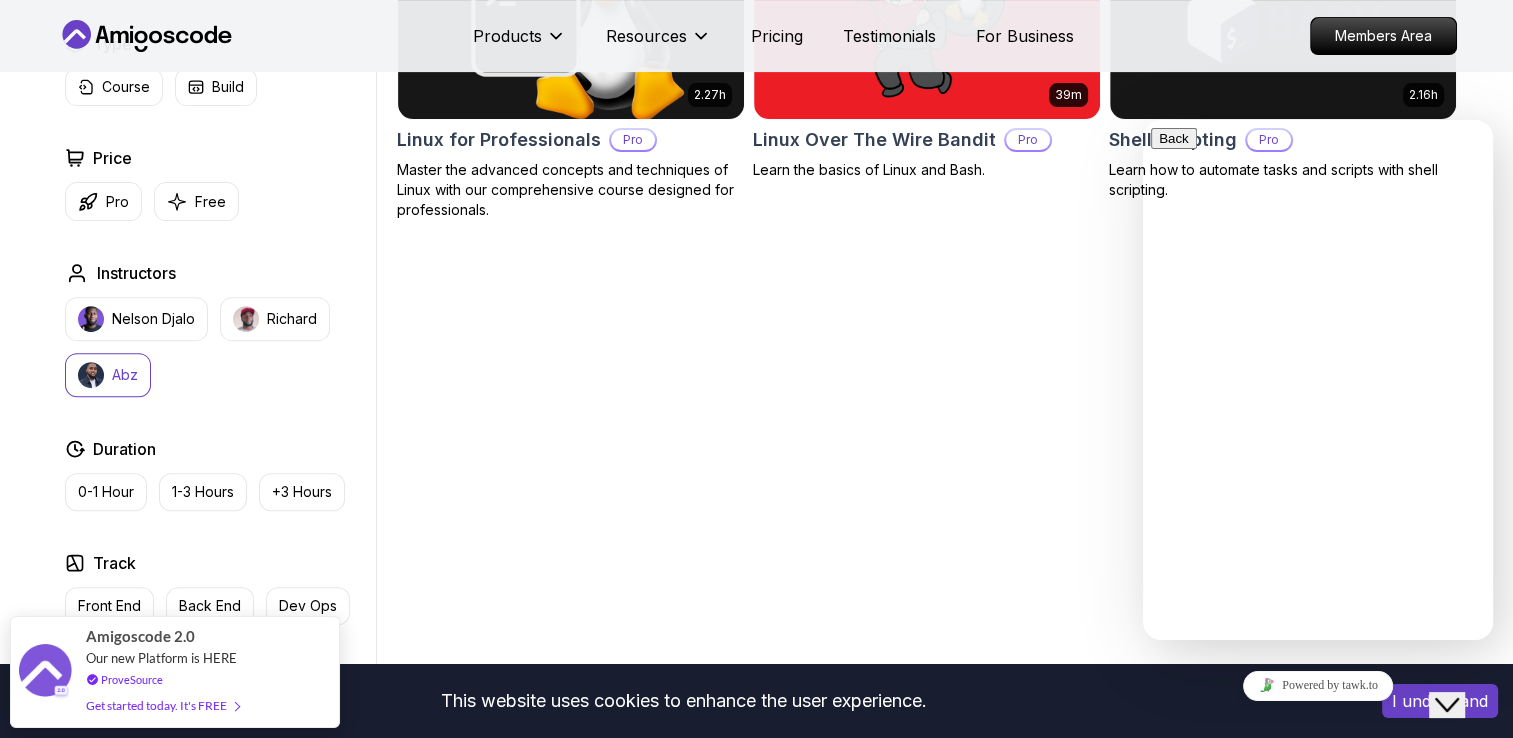 scroll, scrollTop: 700, scrollLeft: 0, axis: vertical 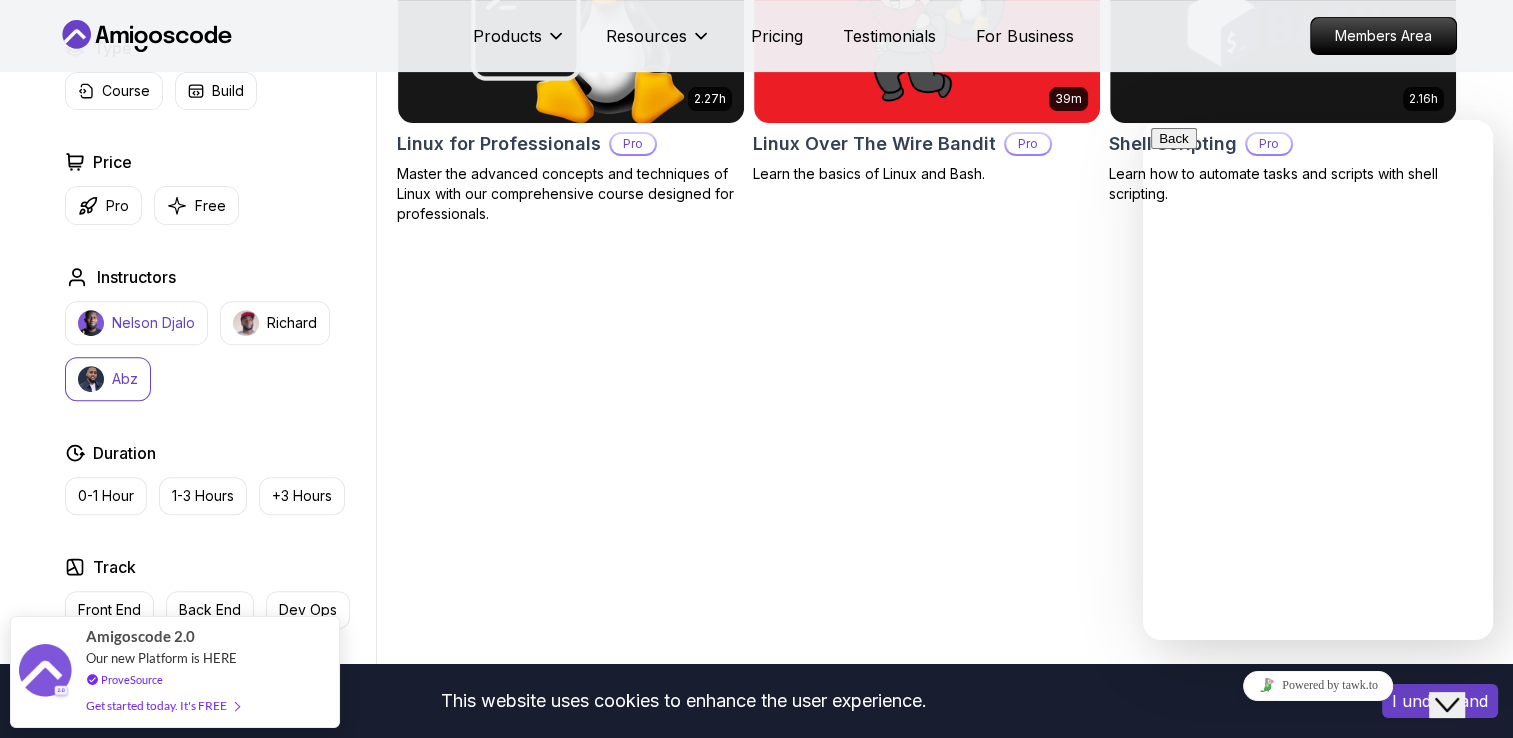 click on "Nelson Djalo" at bounding box center (136, 323) 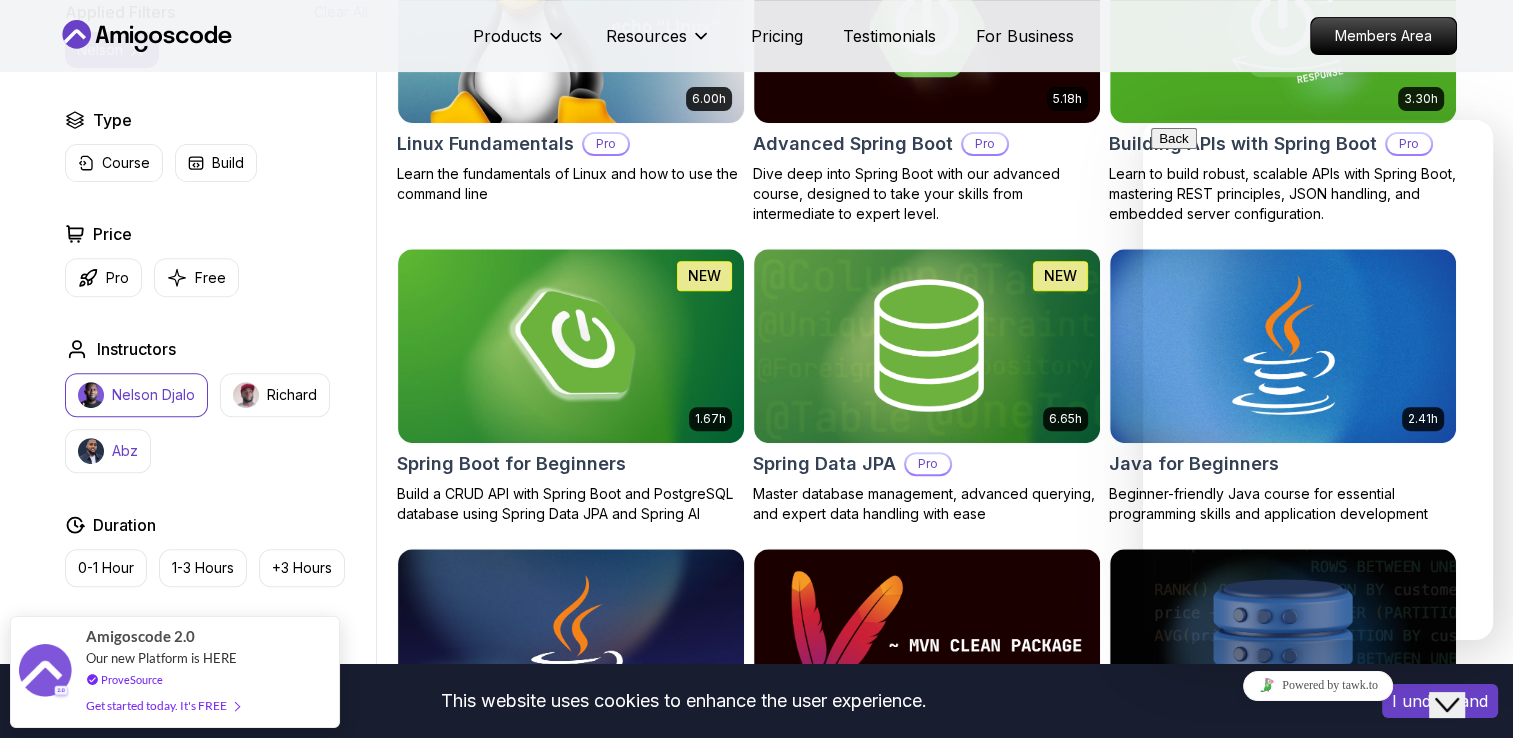 click at bounding box center [91, 451] 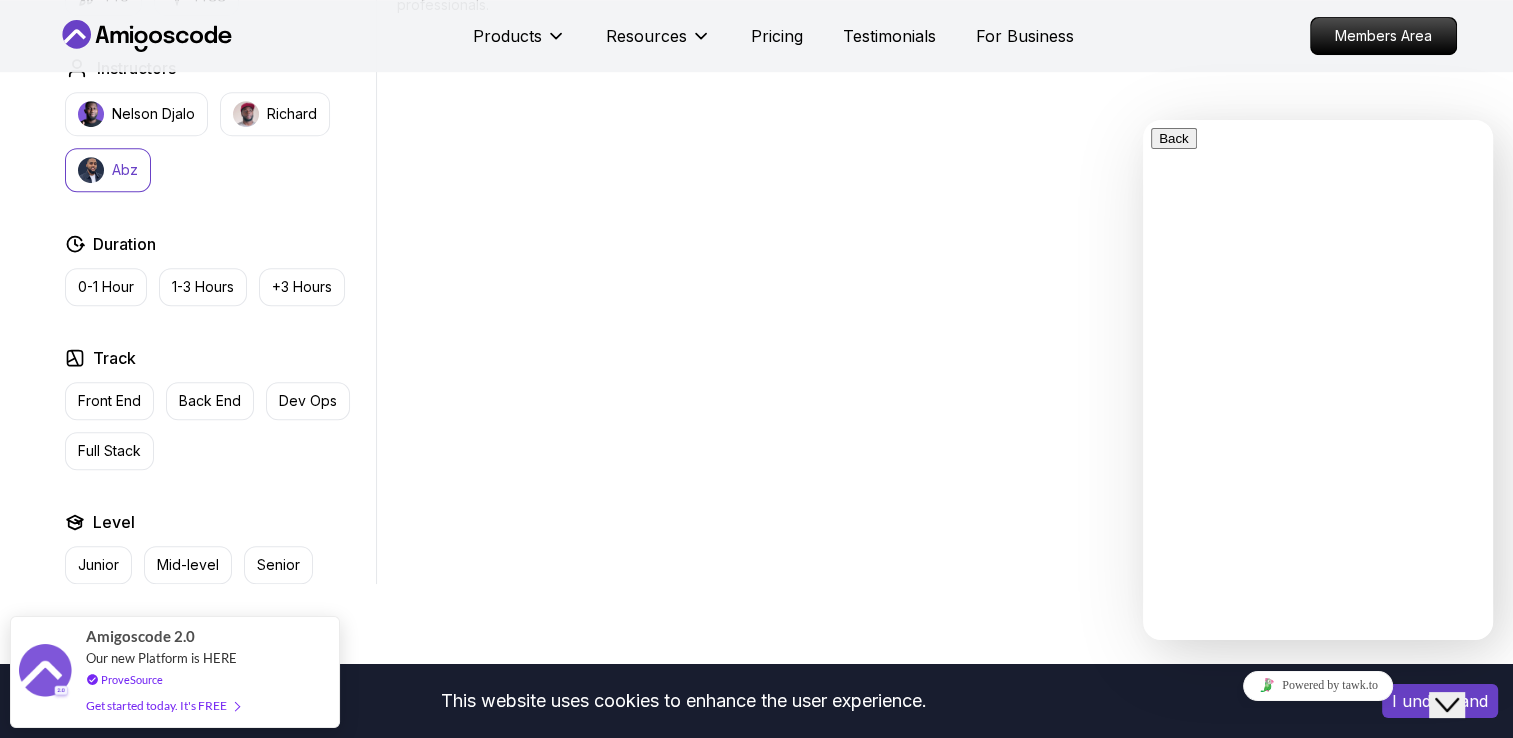 scroll, scrollTop: 900, scrollLeft: 0, axis: vertical 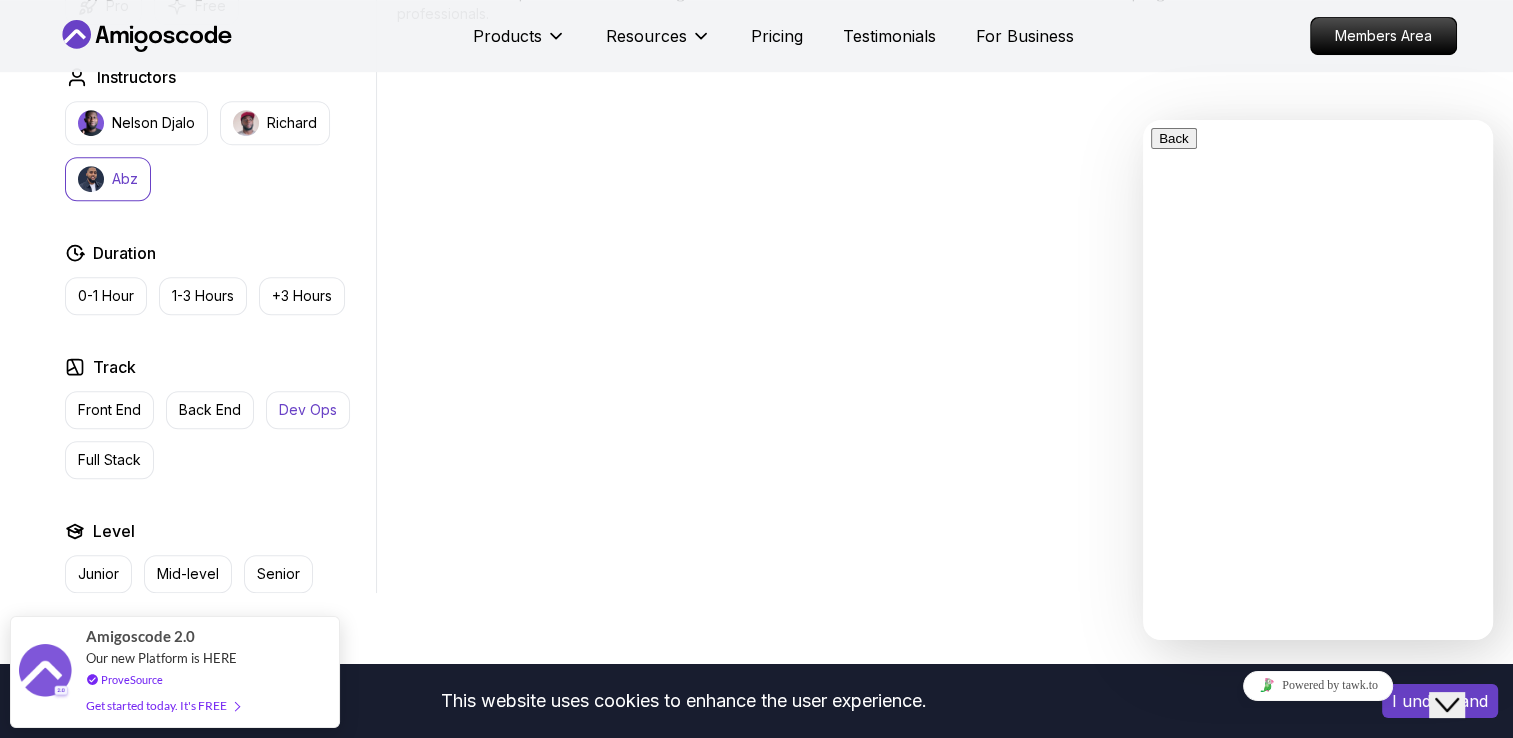 click on "Dev Ops" at bounding box center [308, 410] 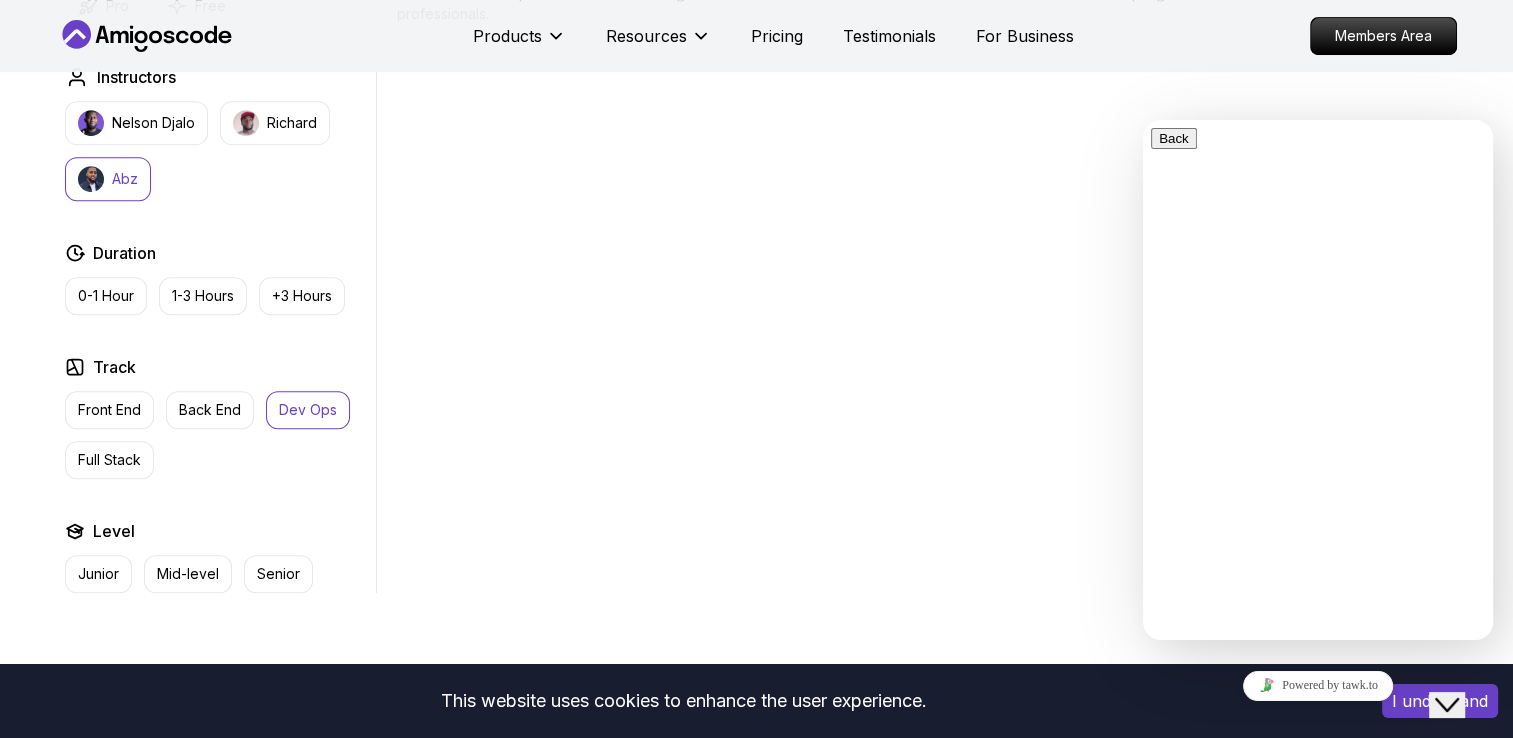click on "Abz" at bounding box center (125, 179) 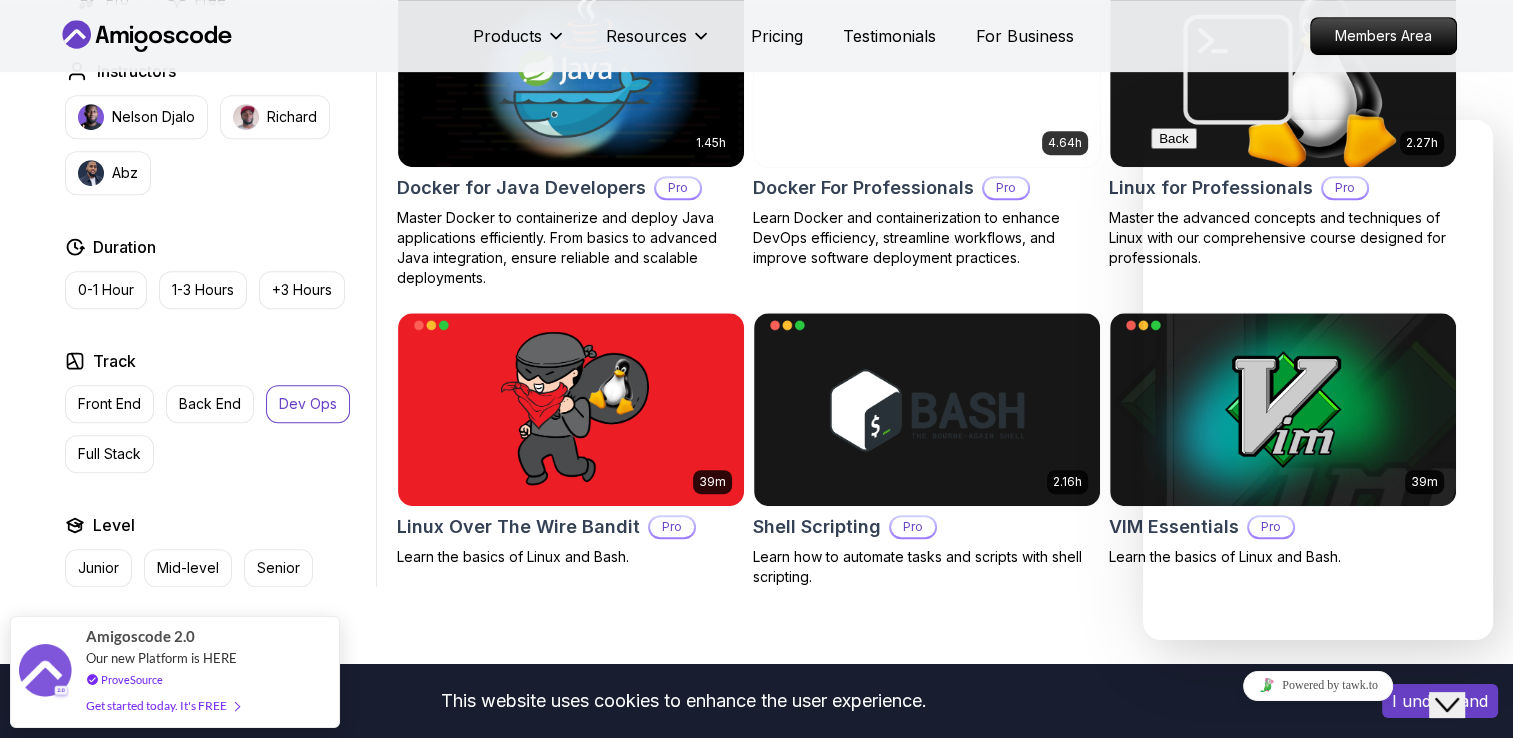 scroll, scrollTop: 1100, scrollLeft: 0, axis: vertical 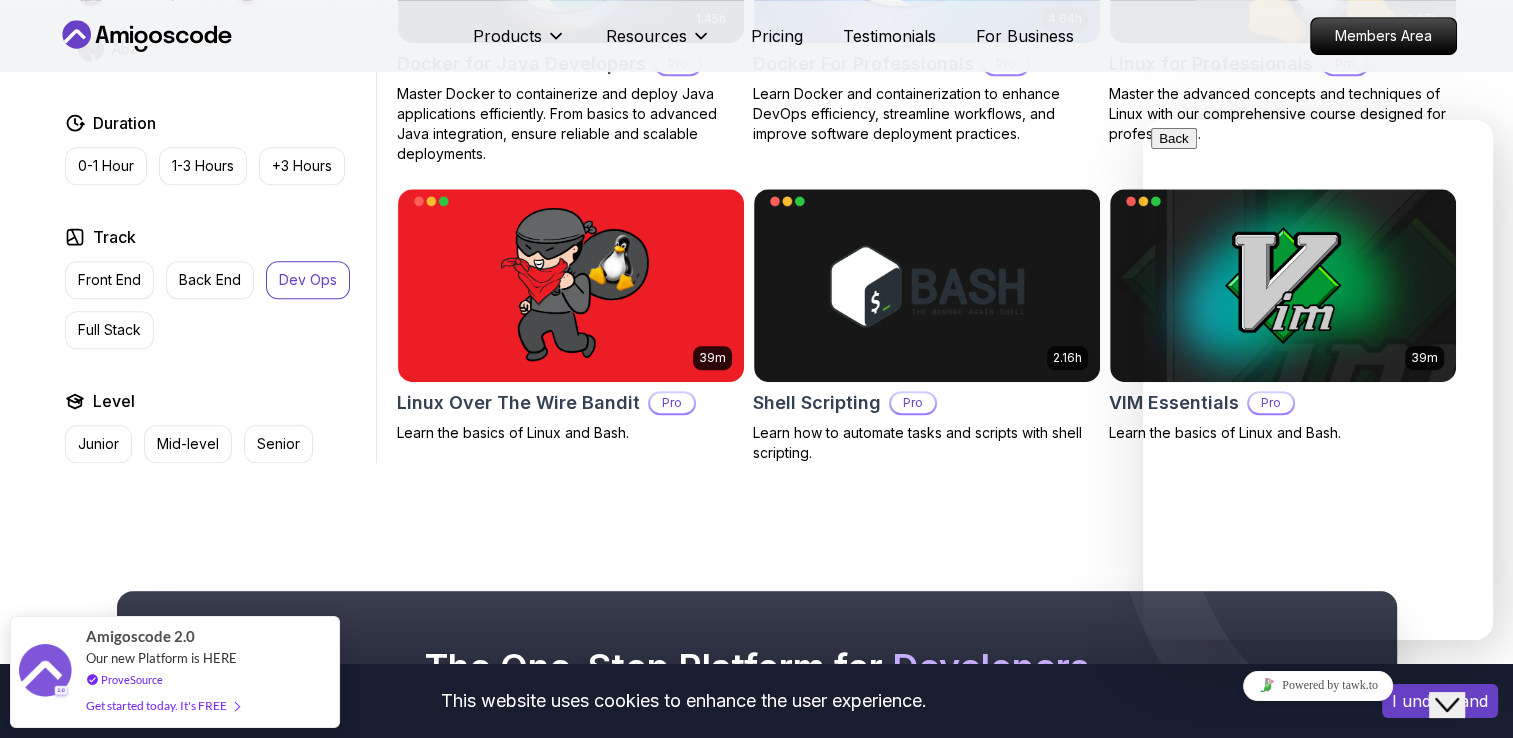 click on "Dev Ops" at bounding box center [308, 280] 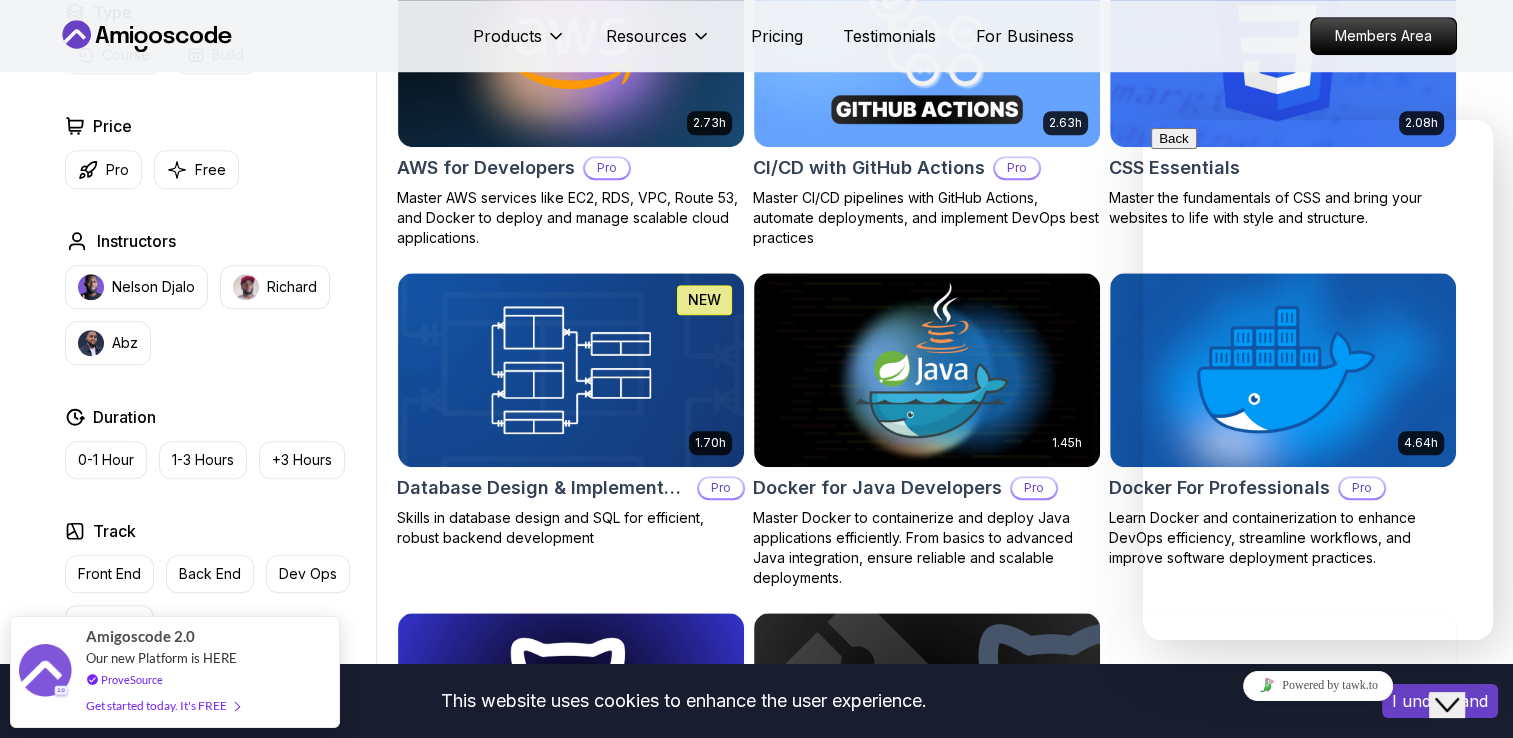 scroll, scrollTop: 1600, scrollLeft: 0, axis: vertical 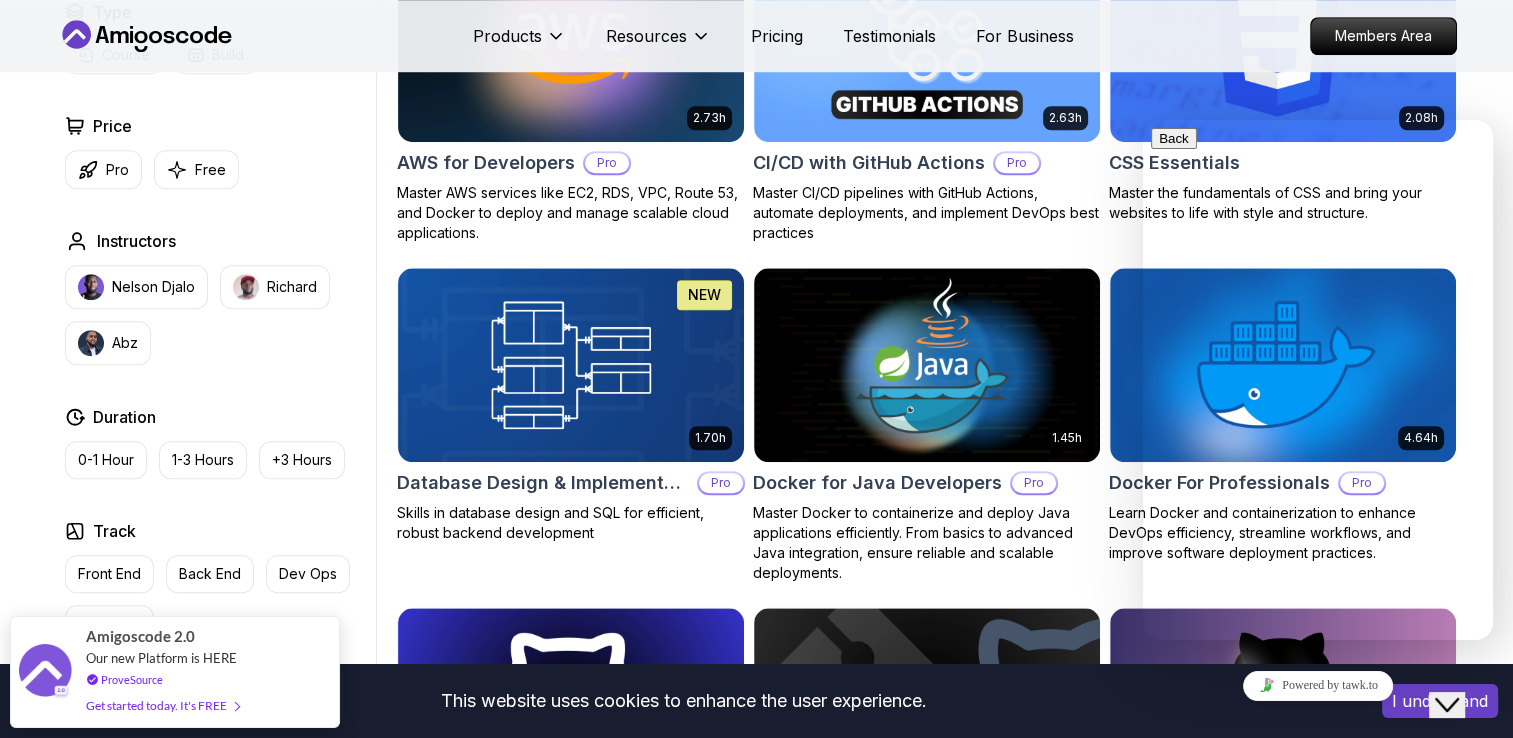 click on "Full Stack" at bounding box center [109, 624] 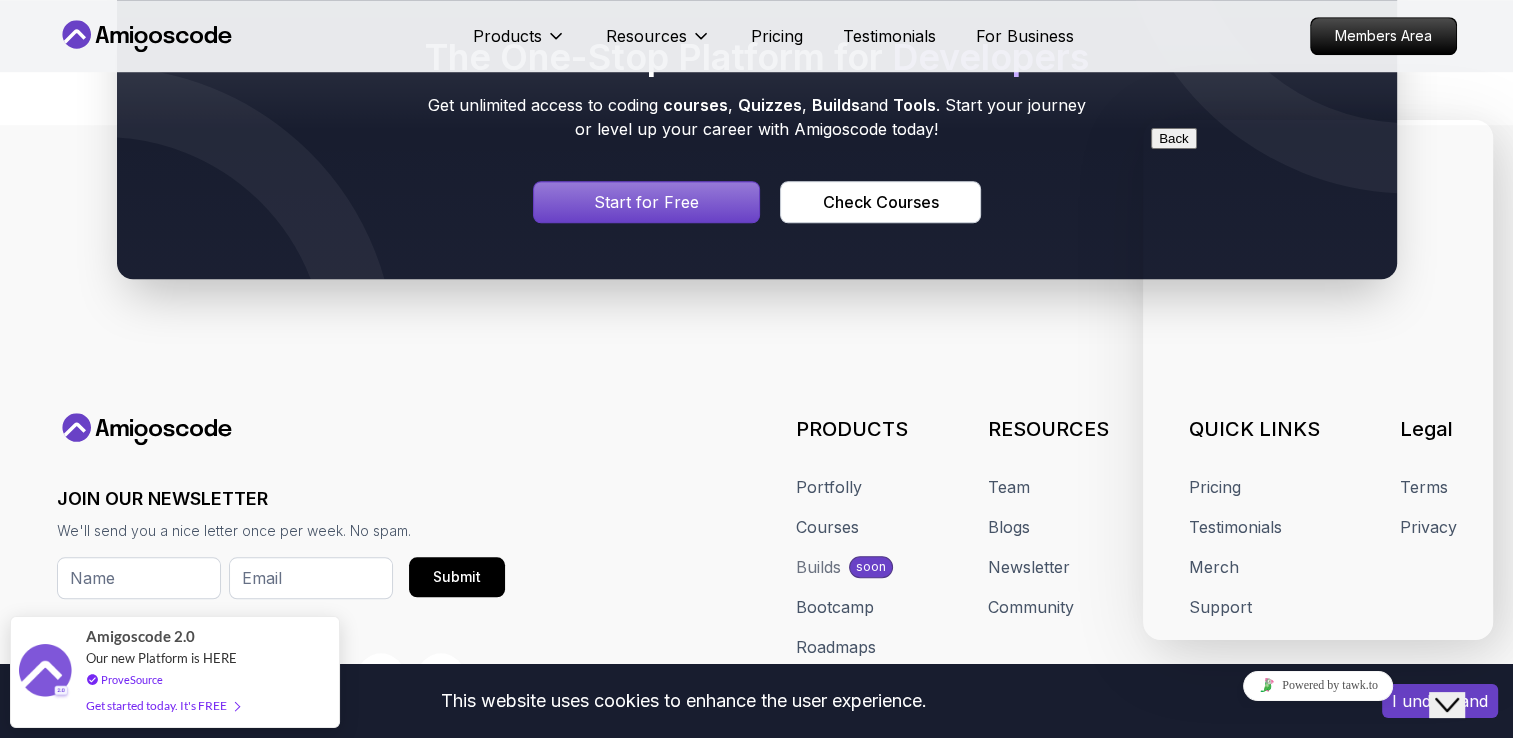 scroll, scrollTop: 1721, scrollLeft: 0, axis: vertical 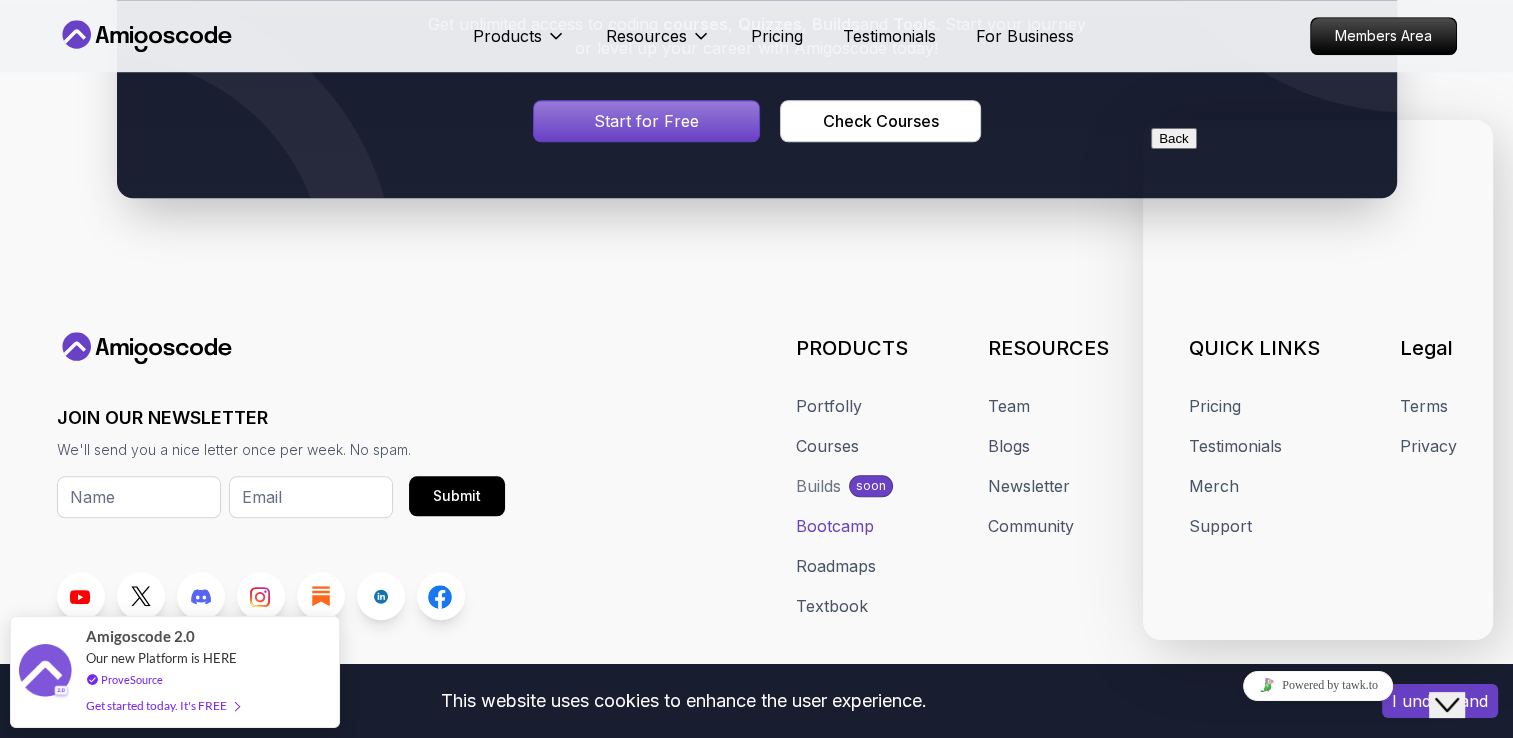 click on "Bootcamp" at bounding box center (835, 526) 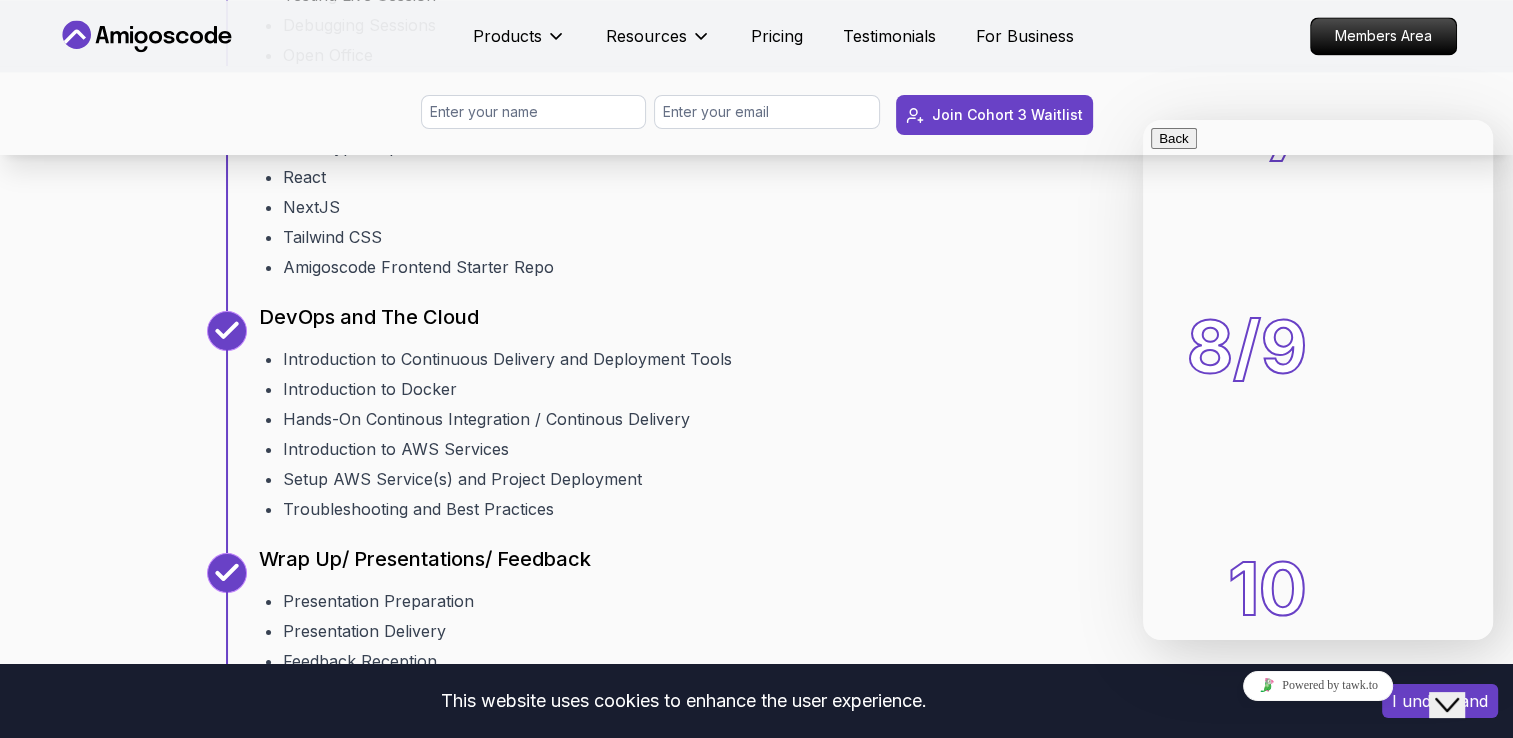 scroll, scrollTop: 2900, scrollLeft: 0, axis: vertical 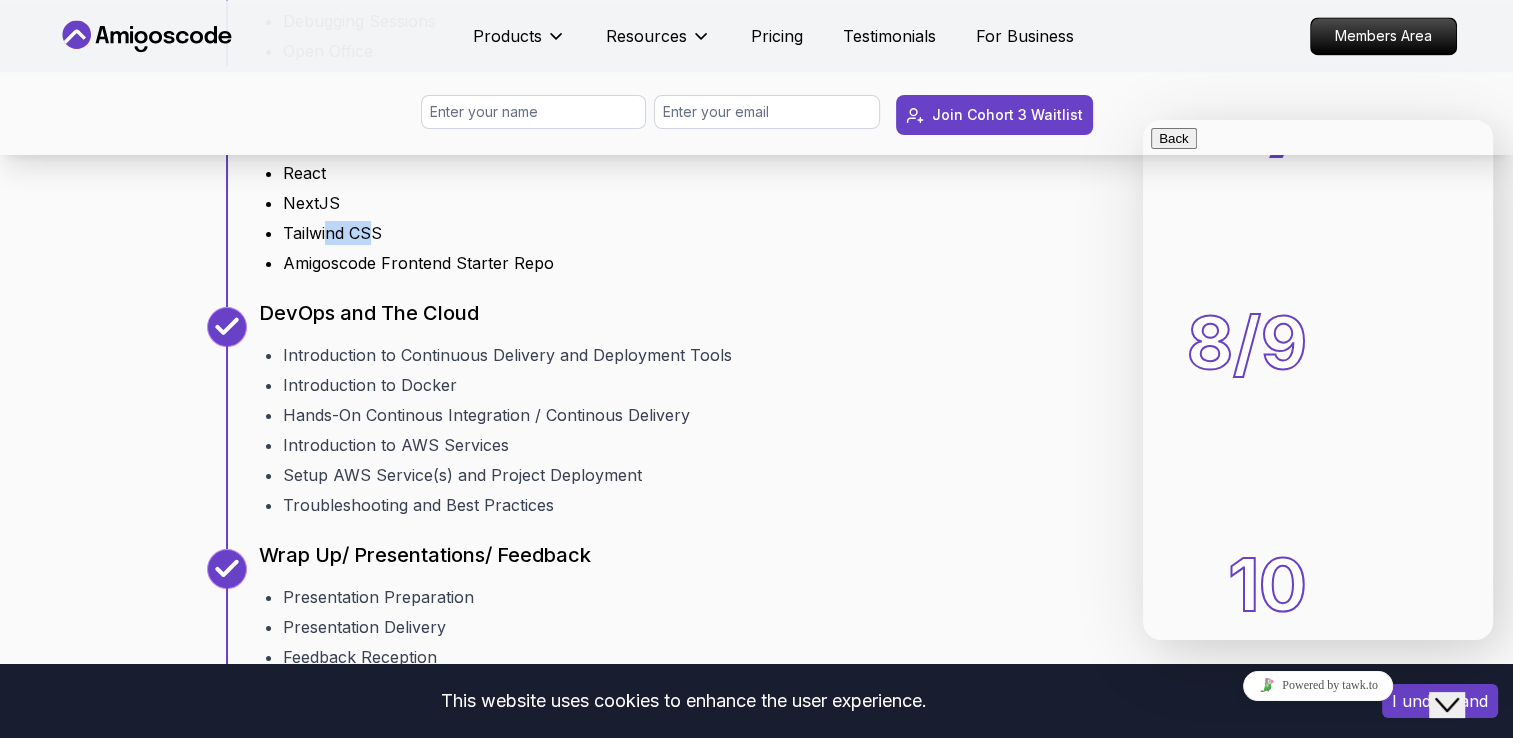 drag, startPoint x: 328, startPoint y: 493, endPoint x: 374, endPoint y: 500, distance: 46.52956 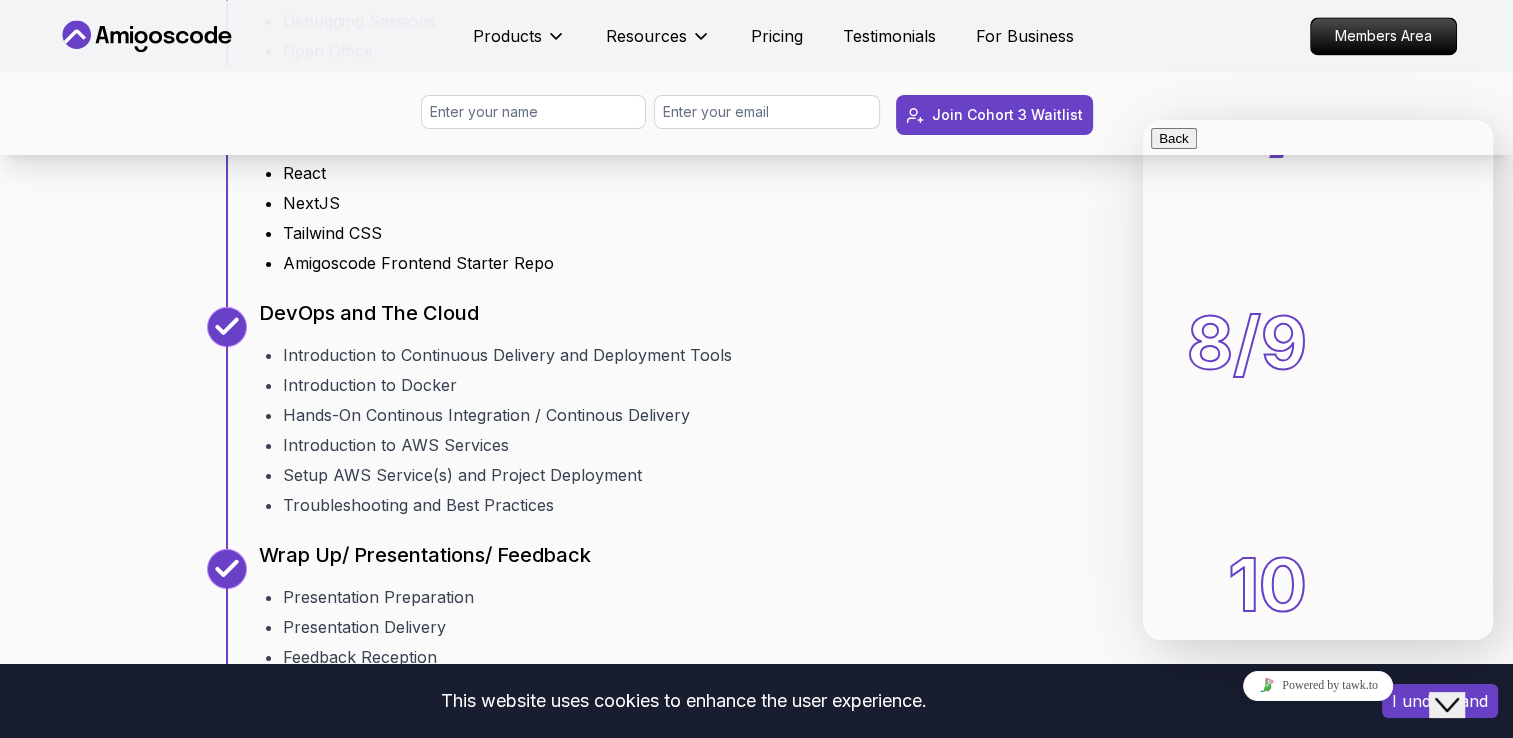 drag, startPoint x: 374, startPoint y: 500, endPoint x: 324, endPoint y: 460, distance: 64.03124 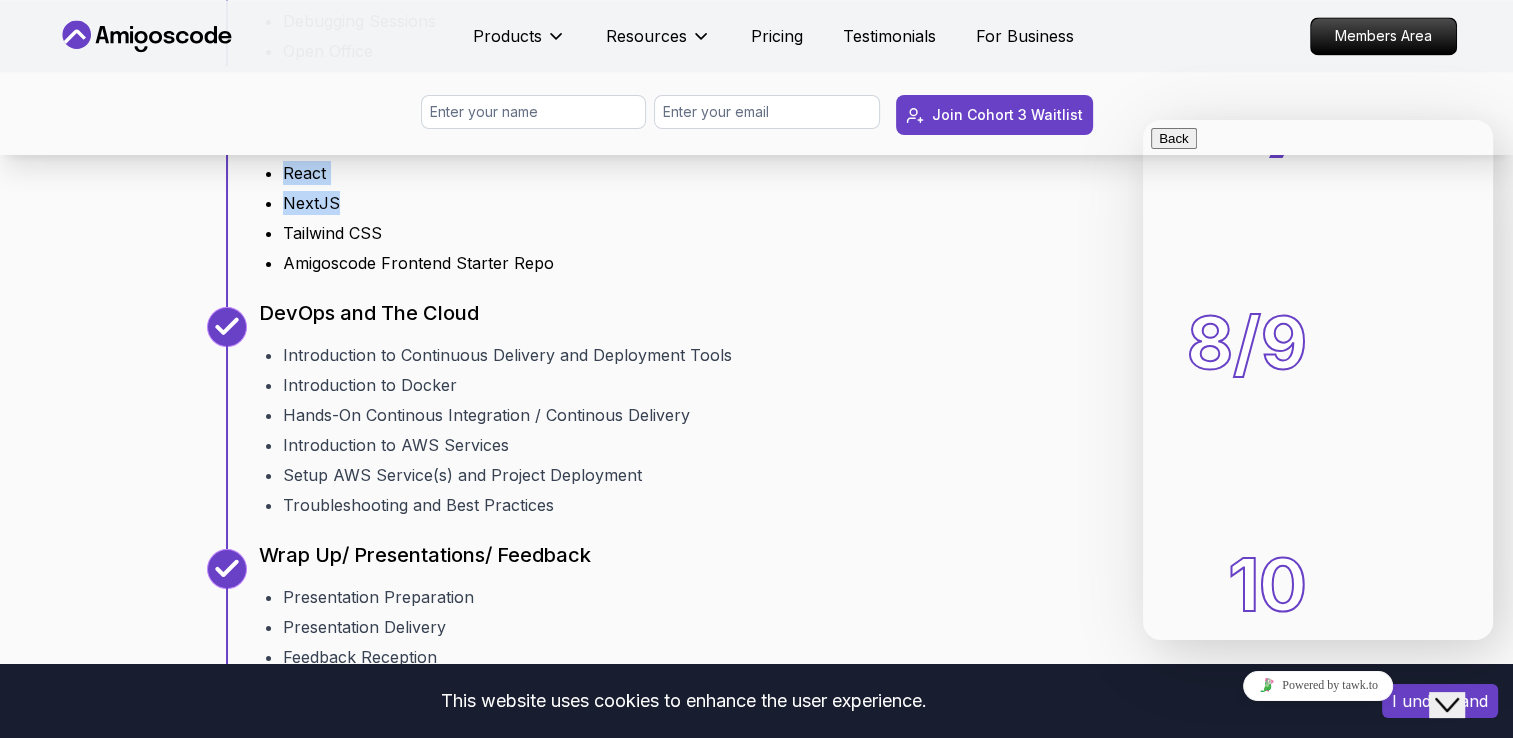 drag, startPoint x: 319, startPoint y: 442, endPoint x: 377, endPoint y: 397, distance: 73.409805 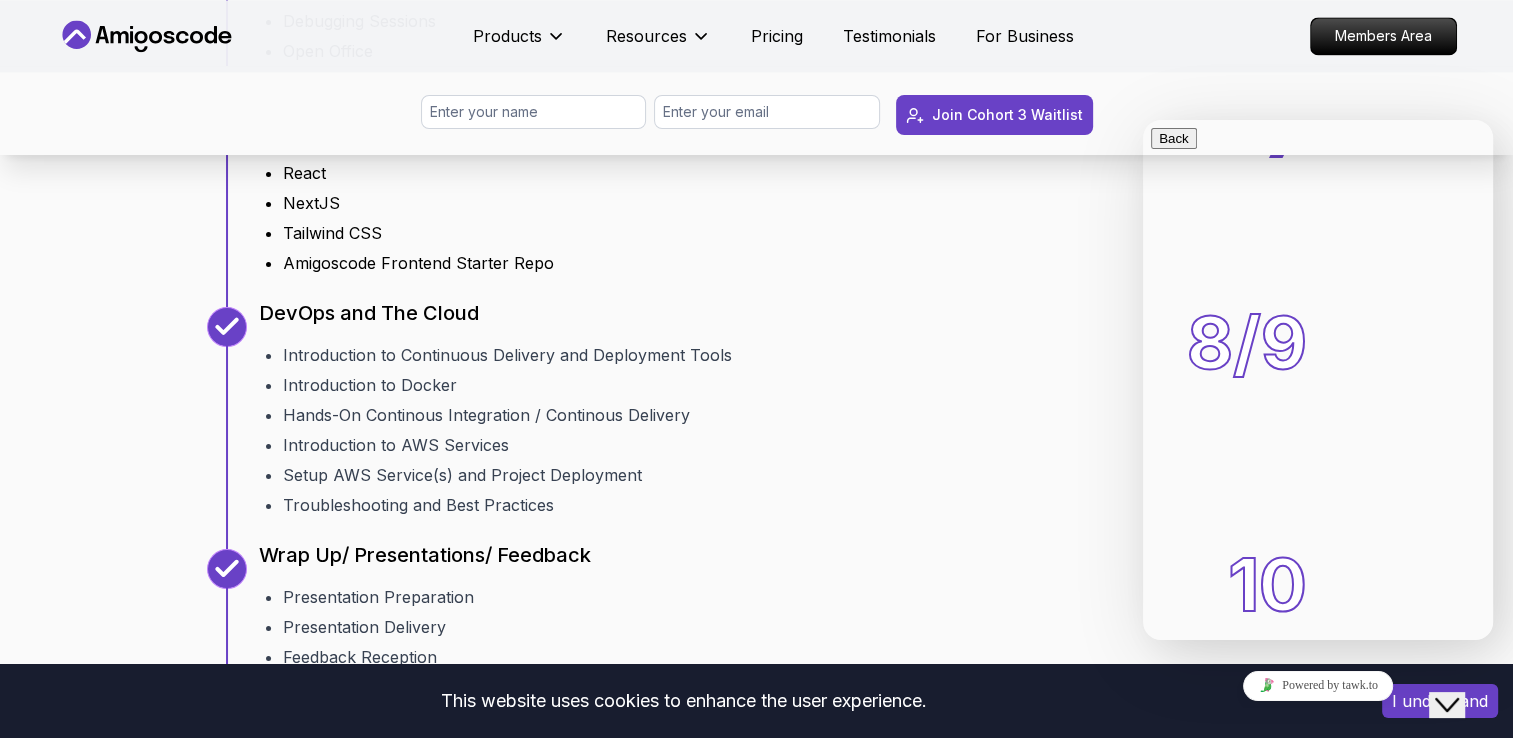 click on "Tailwind CSS" at bounding box center [418, 233] 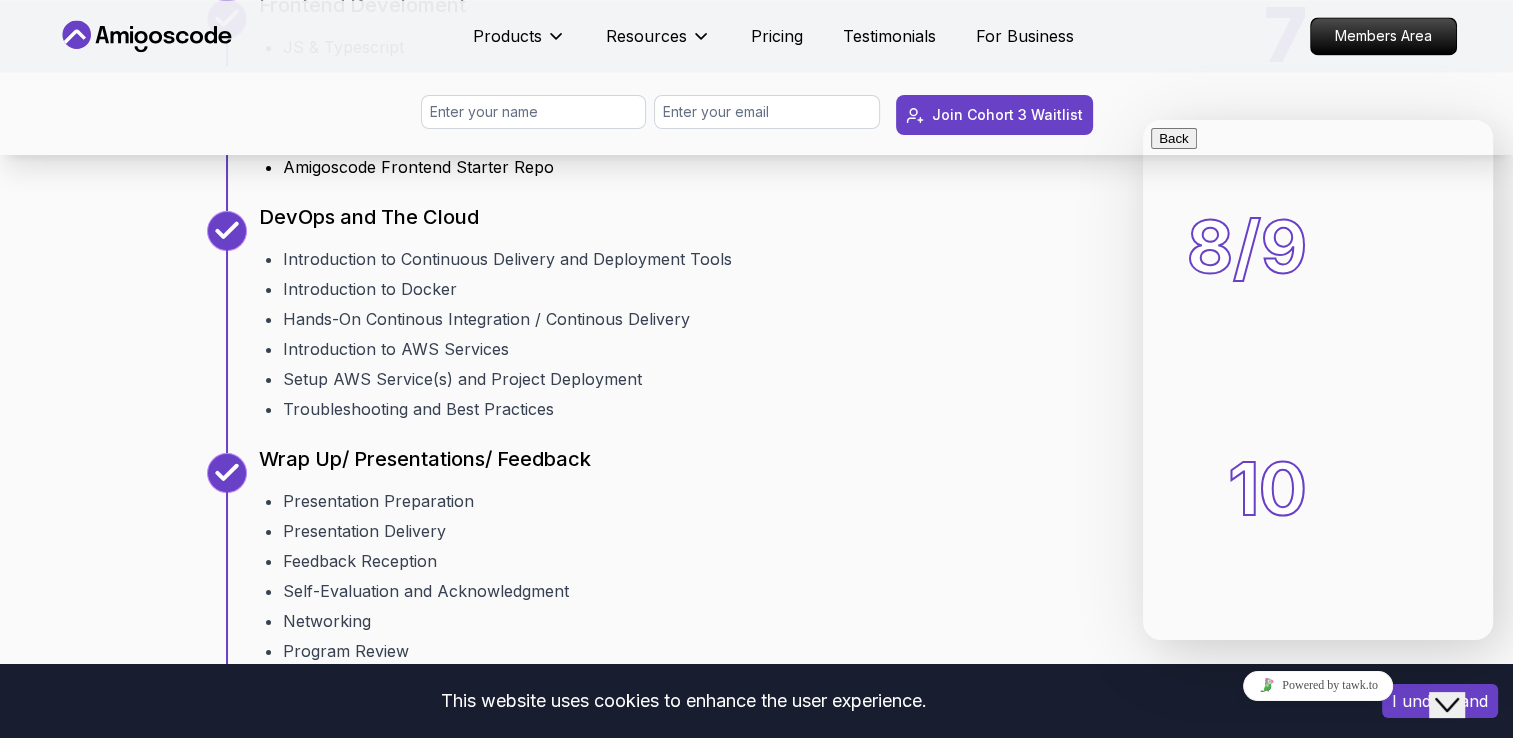 scroll, scrollTop: 3000, scrollLeft: 0, axis: vertical 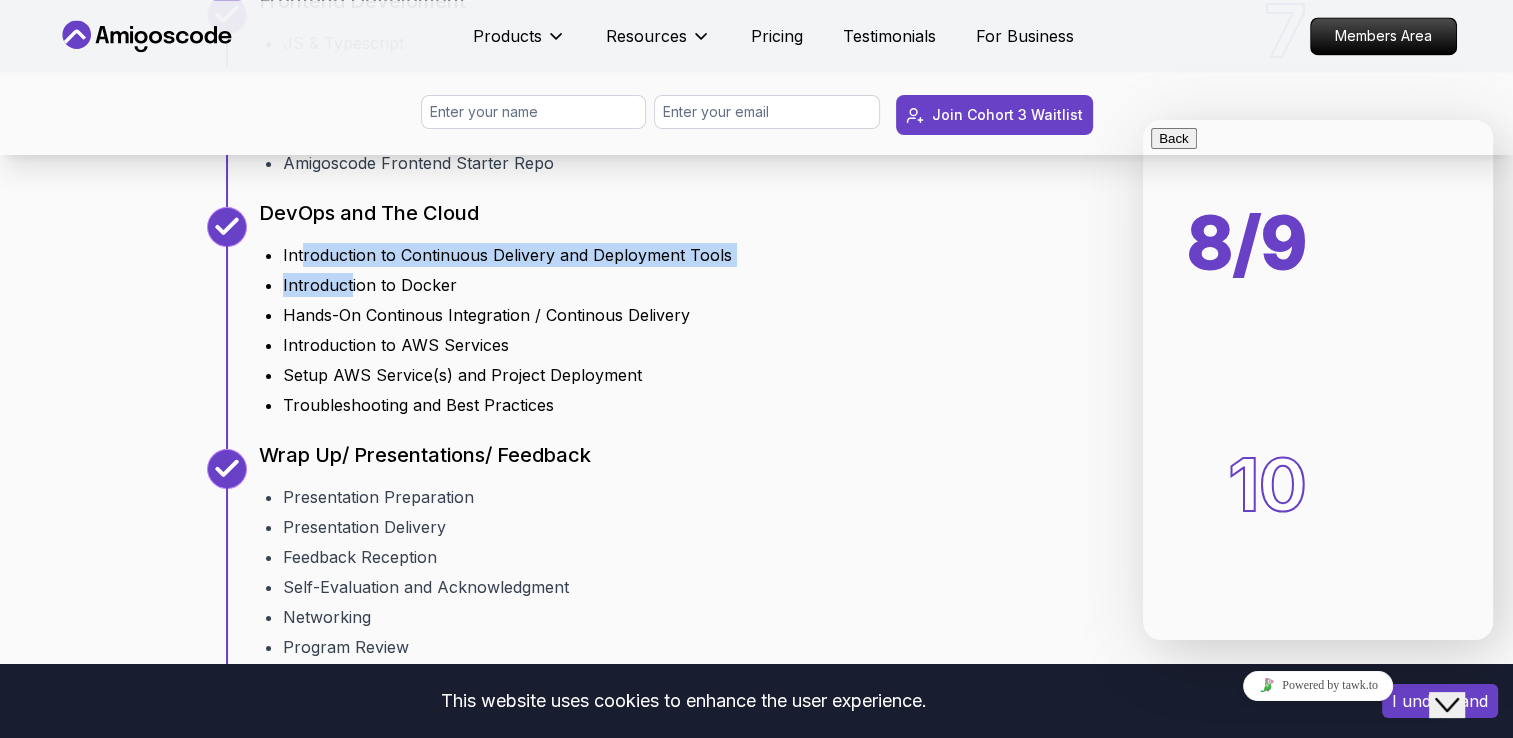 drag, startPoint x: 302, startPoint y: 504, endPoint x: 349, endPoint y: 533, distance: 55.226807 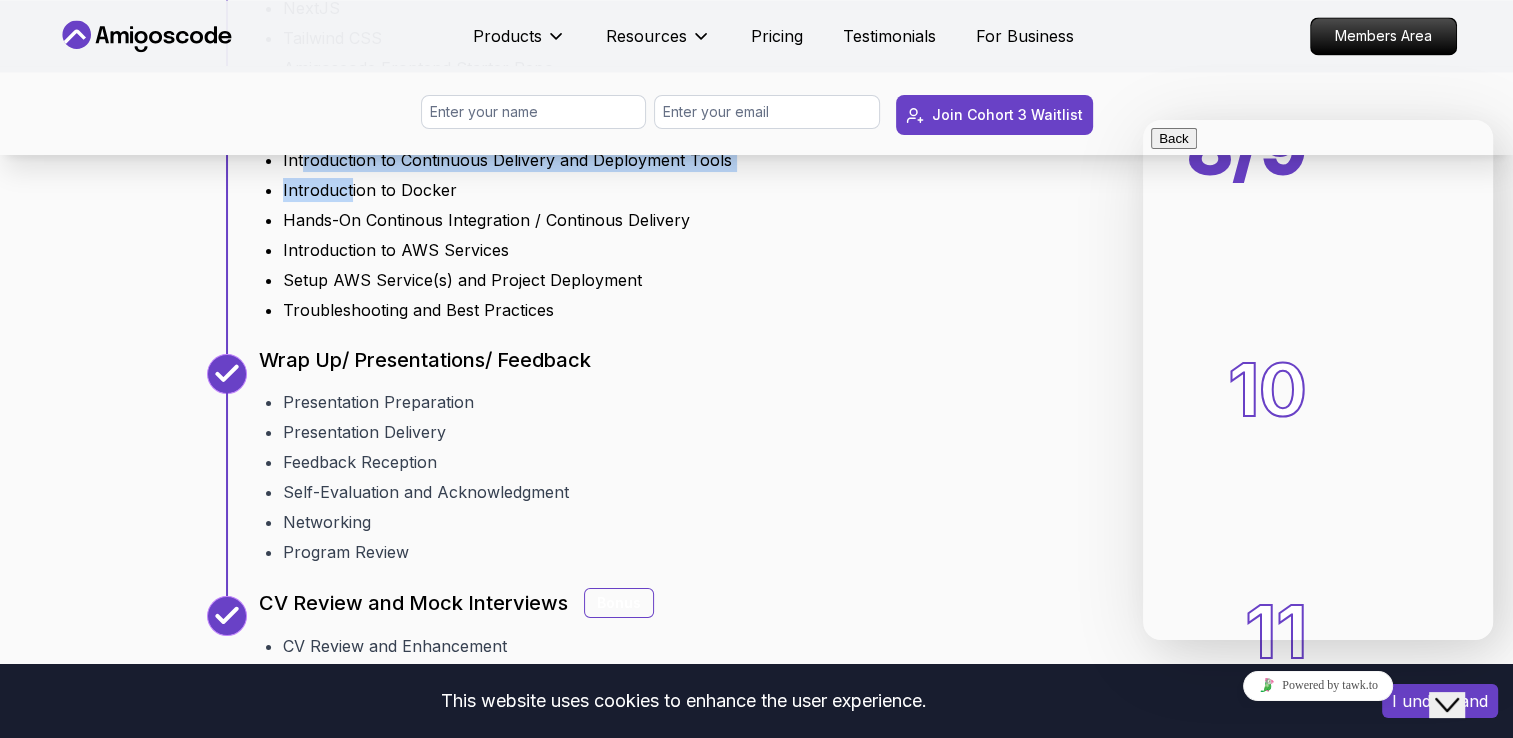 scroll, scrollTop: 3100, scrollLeft: 0, axis: vertical 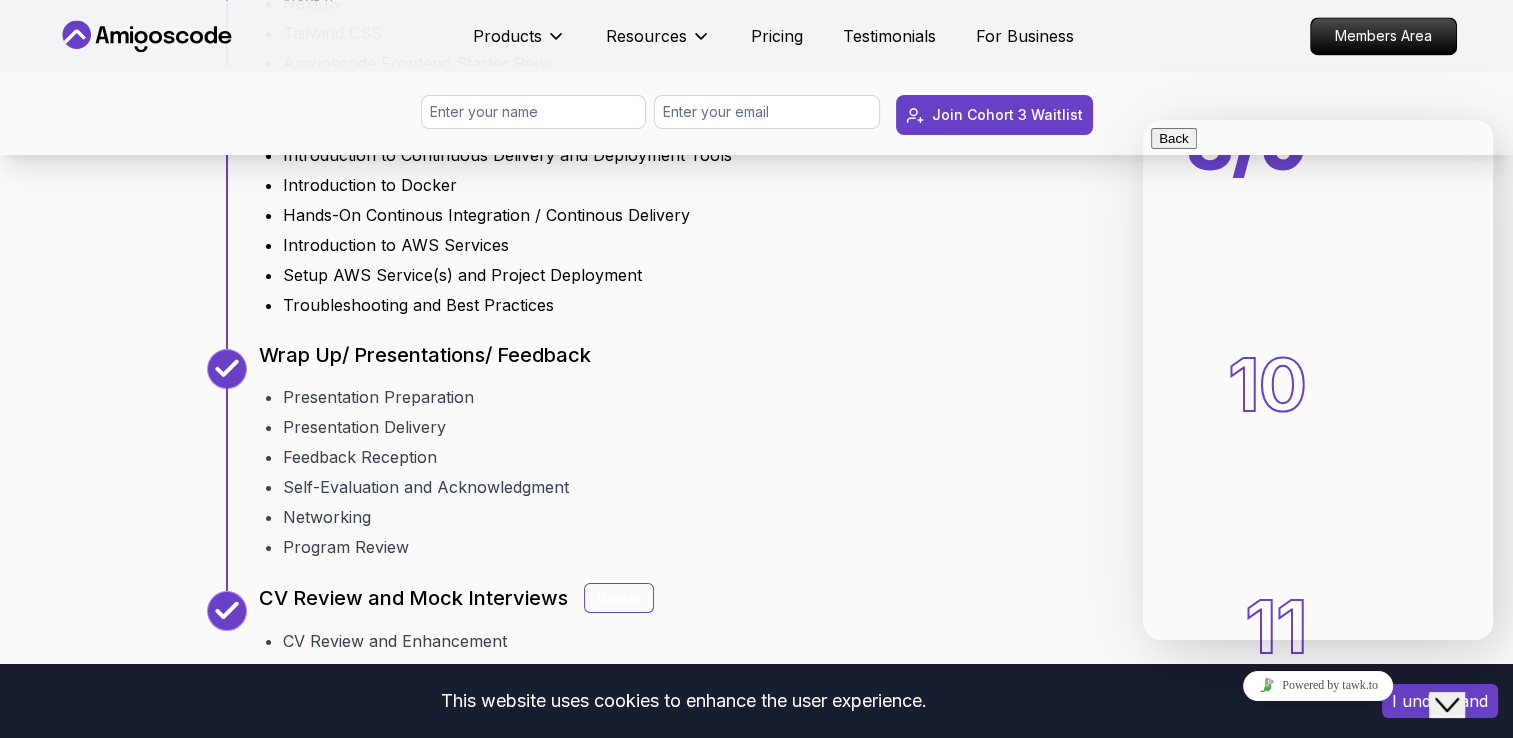 click on "Hands-On Continous Integration / Continous Delivery" at bounding box center [507, 215] 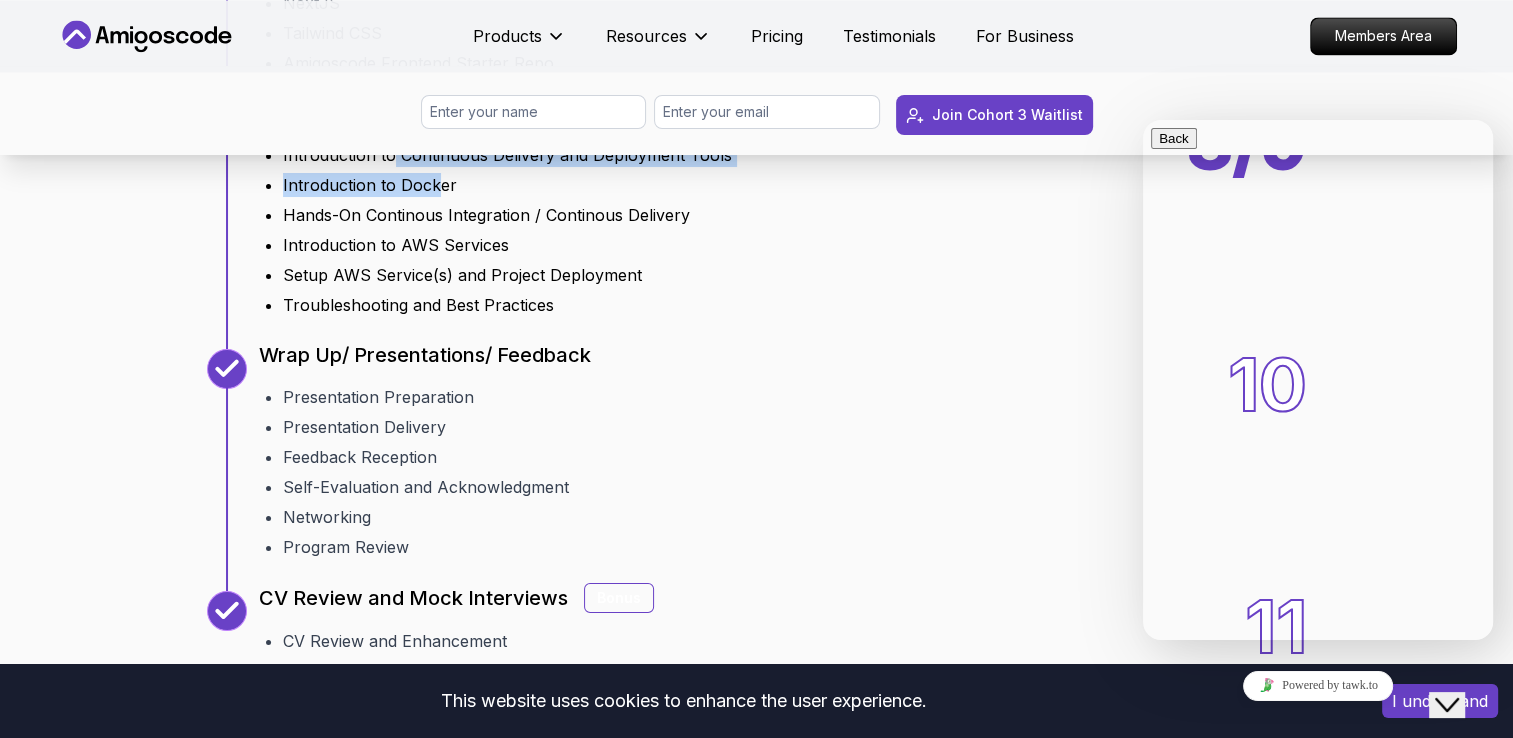 drag, startPoint x: 432, startPoint y: 435, endPoint x: 392, endPoint y: 413, distance: 45.65085 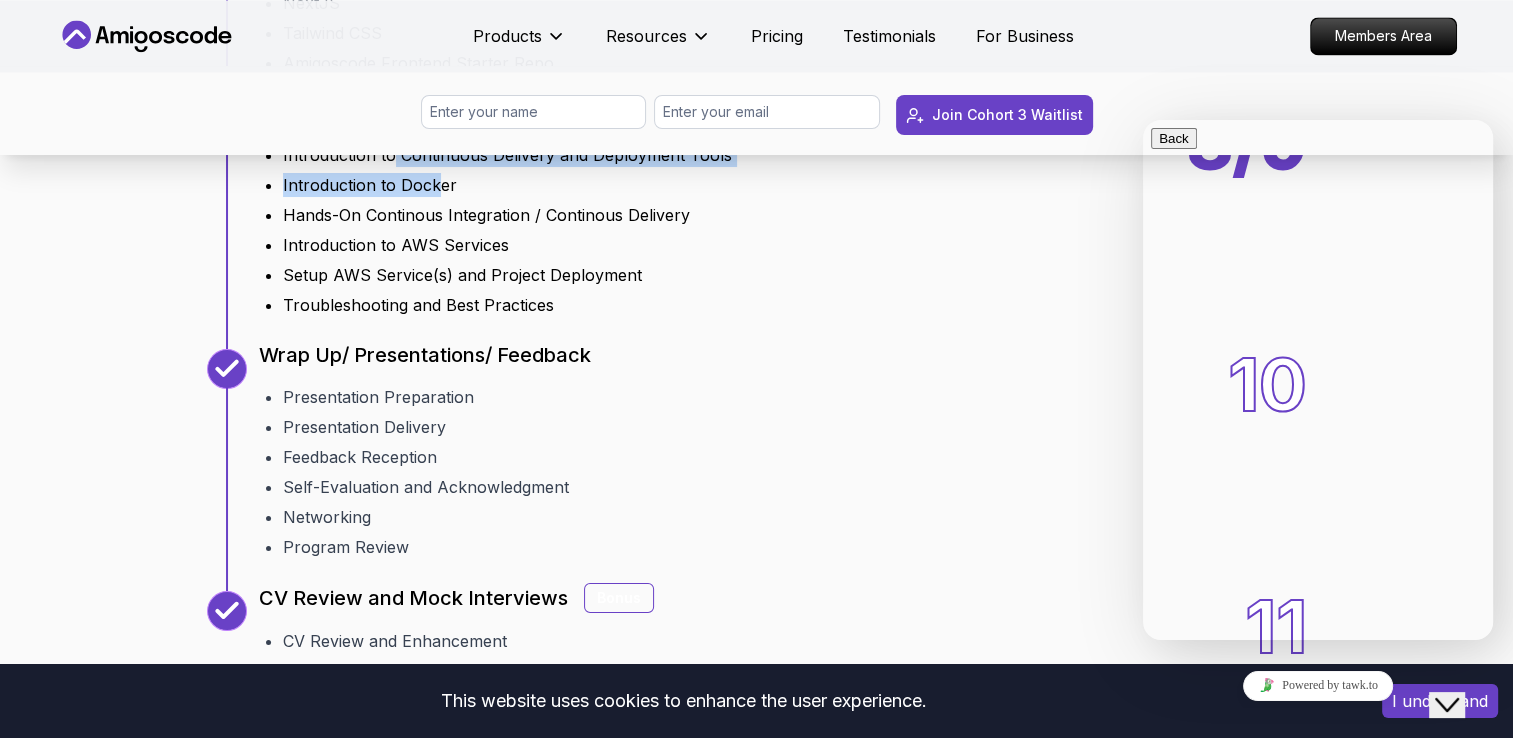 drag, startPoint x: 392, startPoint y: 413, endPoint x: 408, endPoint y: 444, distance: 34.88553 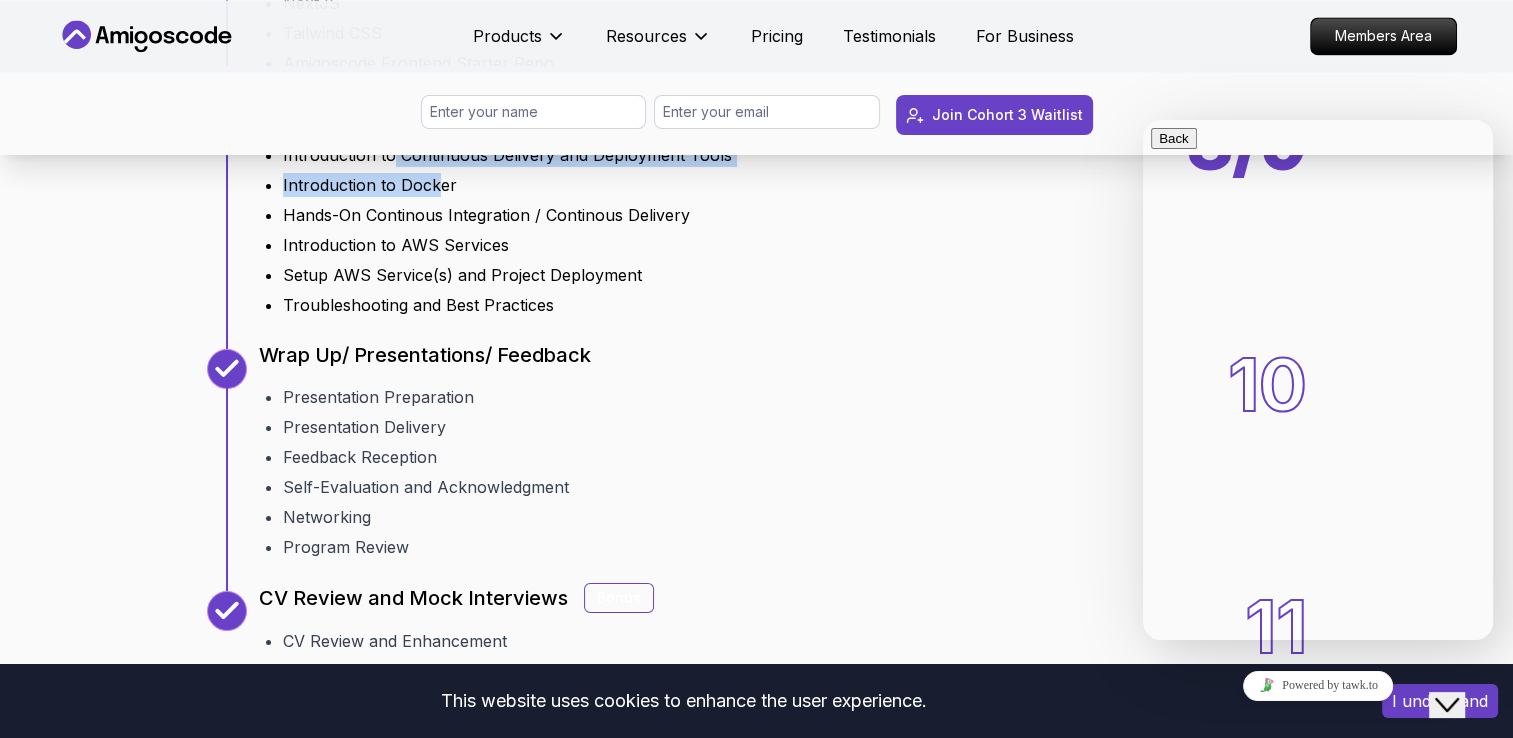 click on "Introduction to Docker" at bounding box center [507, 185] 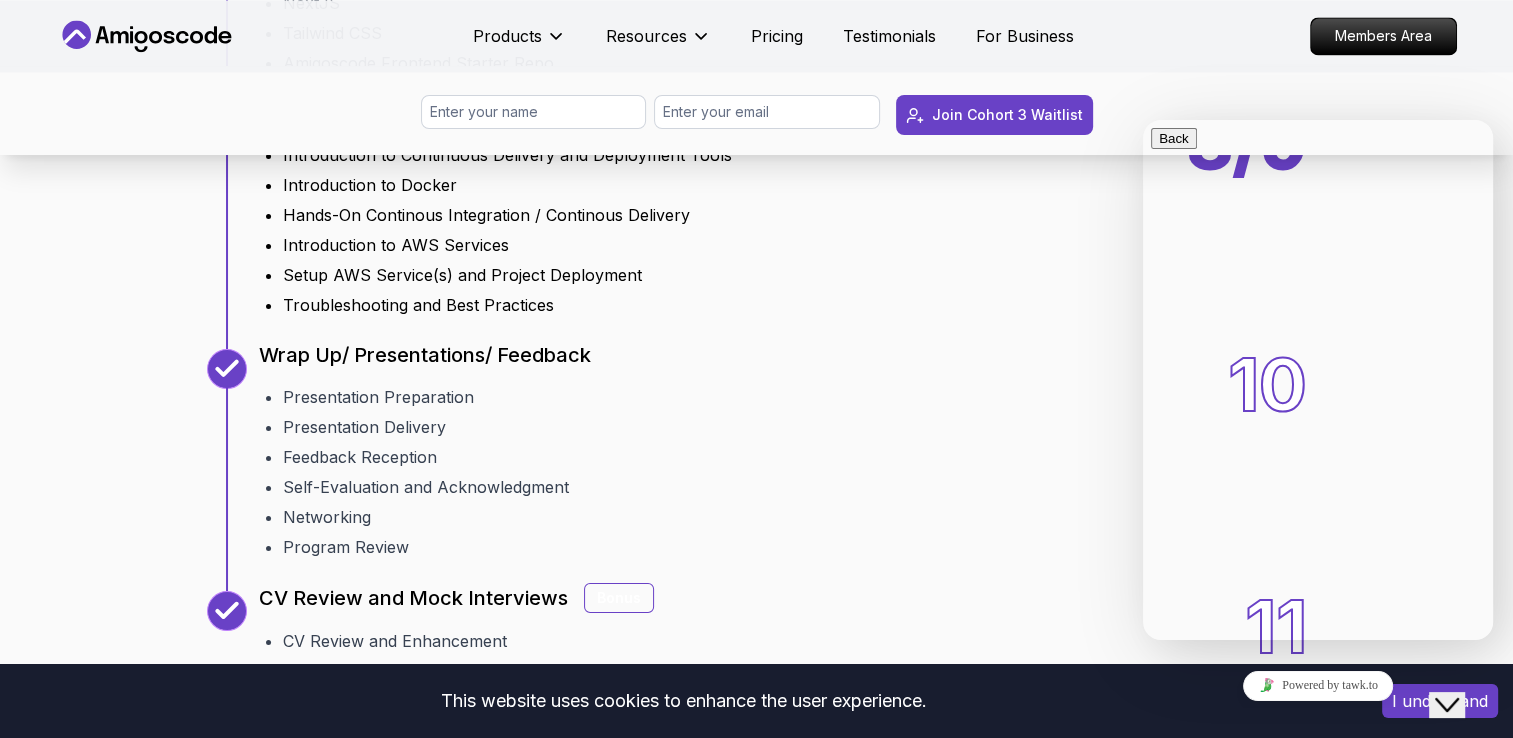 drag, startPoint x: 408, startPoint y: 444, endPoint x: 394, endPoint y: 462, distance: 22.803509 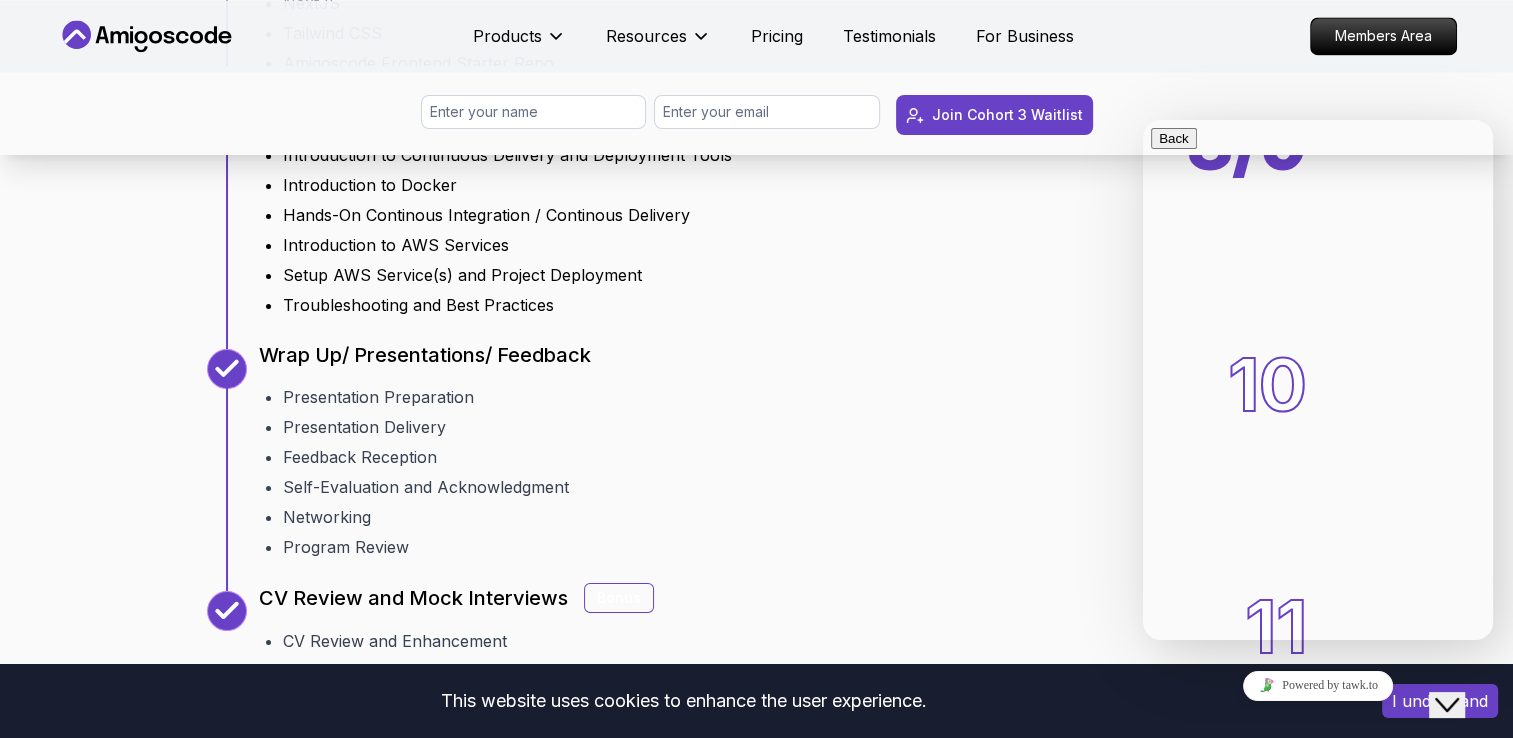 click on "Hands-On Continous Integration / Continous Delivery" at bounding box center [507, 215] 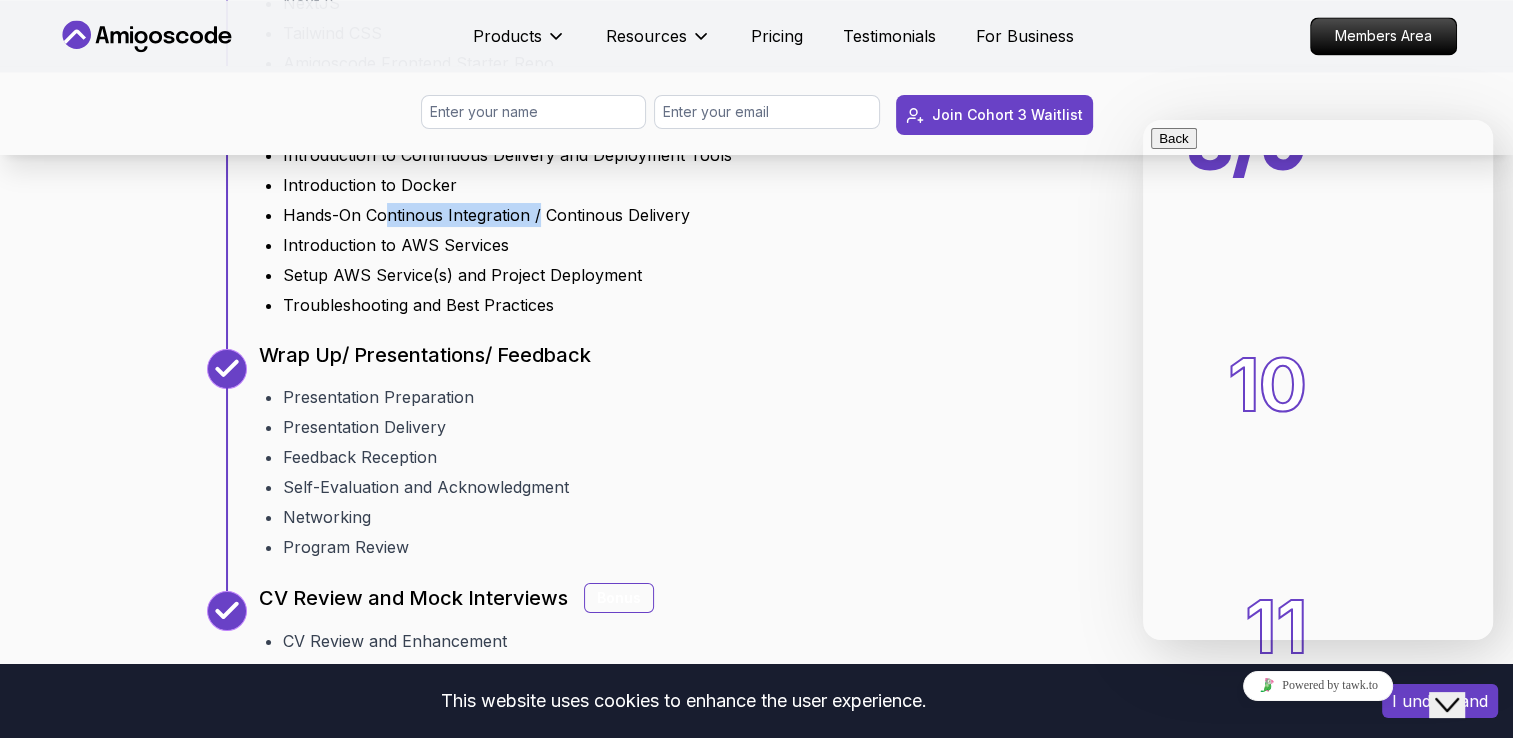 drag, startPoint x: 388, startPoint y: 472, endPoint x: 536, endPoint y: 469, distance: 148.0304 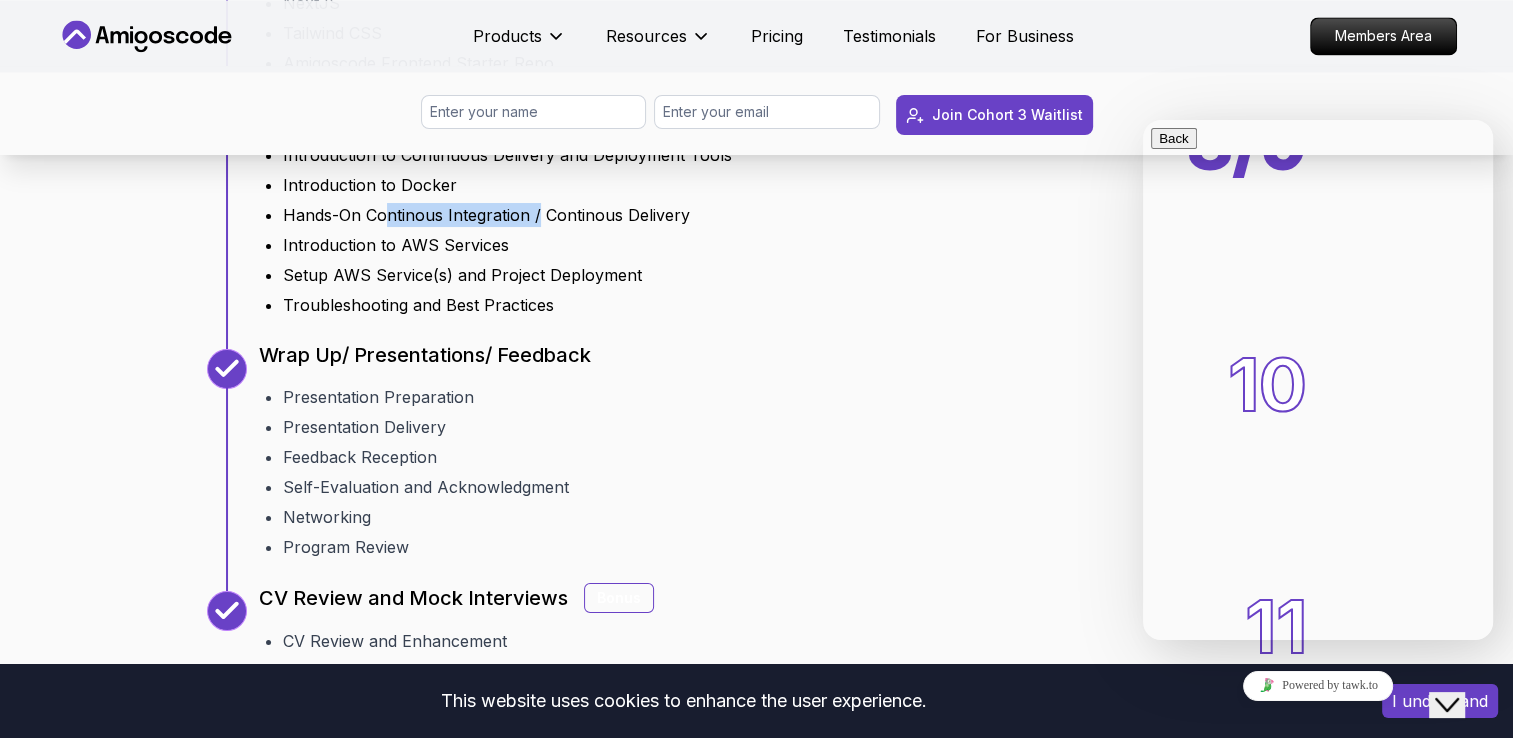 click on "Hands-On Continous Integration / Continous Delivery" at bounding box center (507, 215) 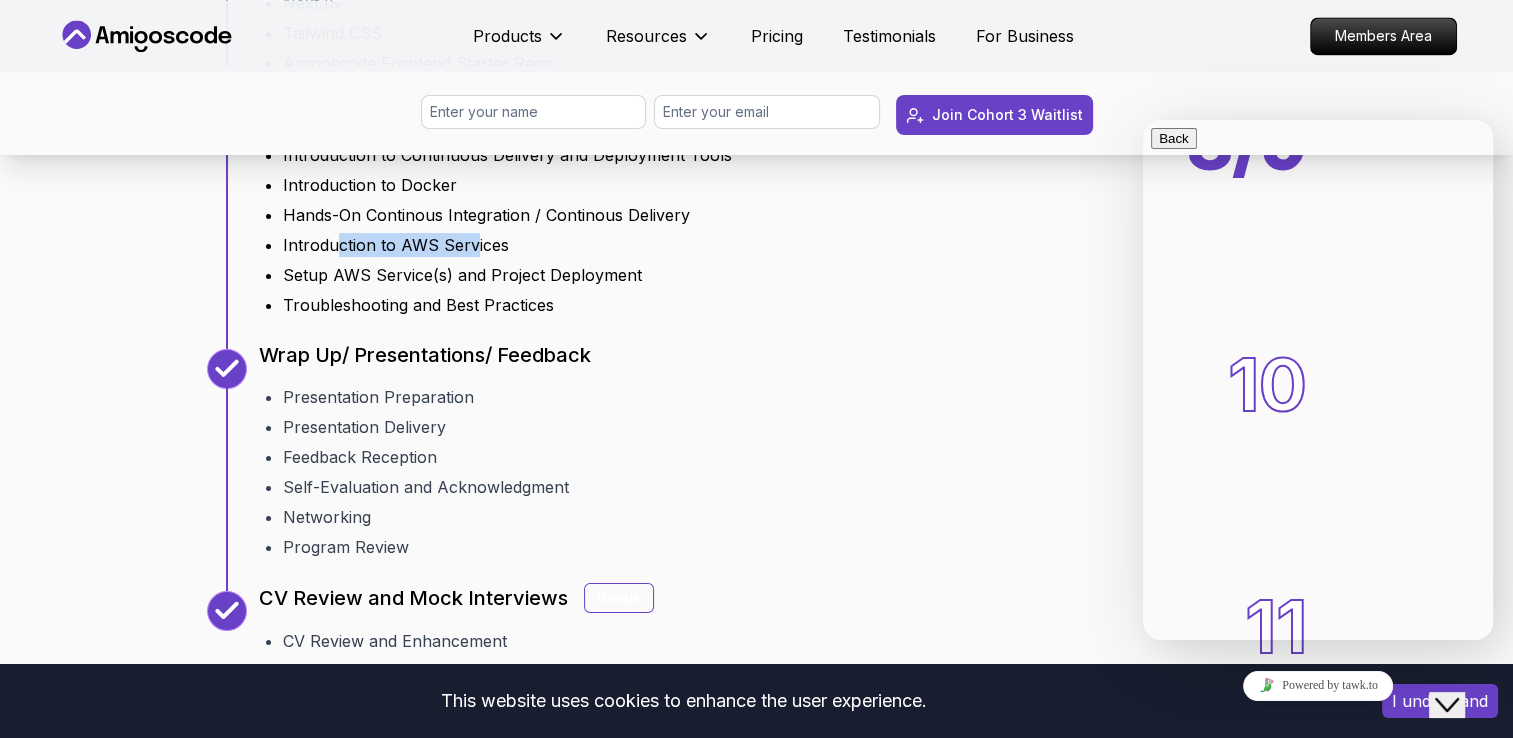 drag, startPoint x: 536, startPoint y: 469, endPoint x: 333, endPoint y: 511, distance: 207.2993 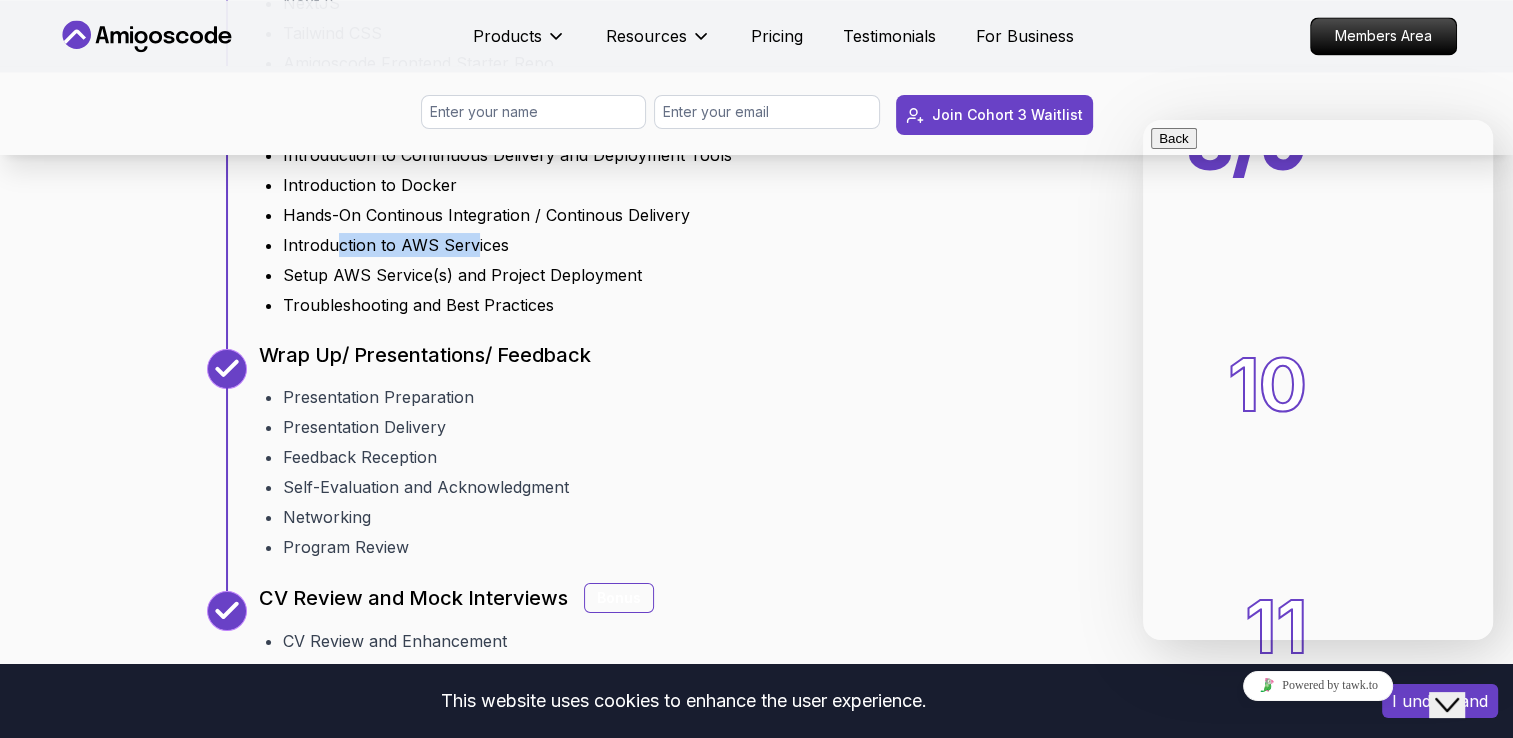 click on "Introduction to AWS Services" at bounding box center (507, 245) 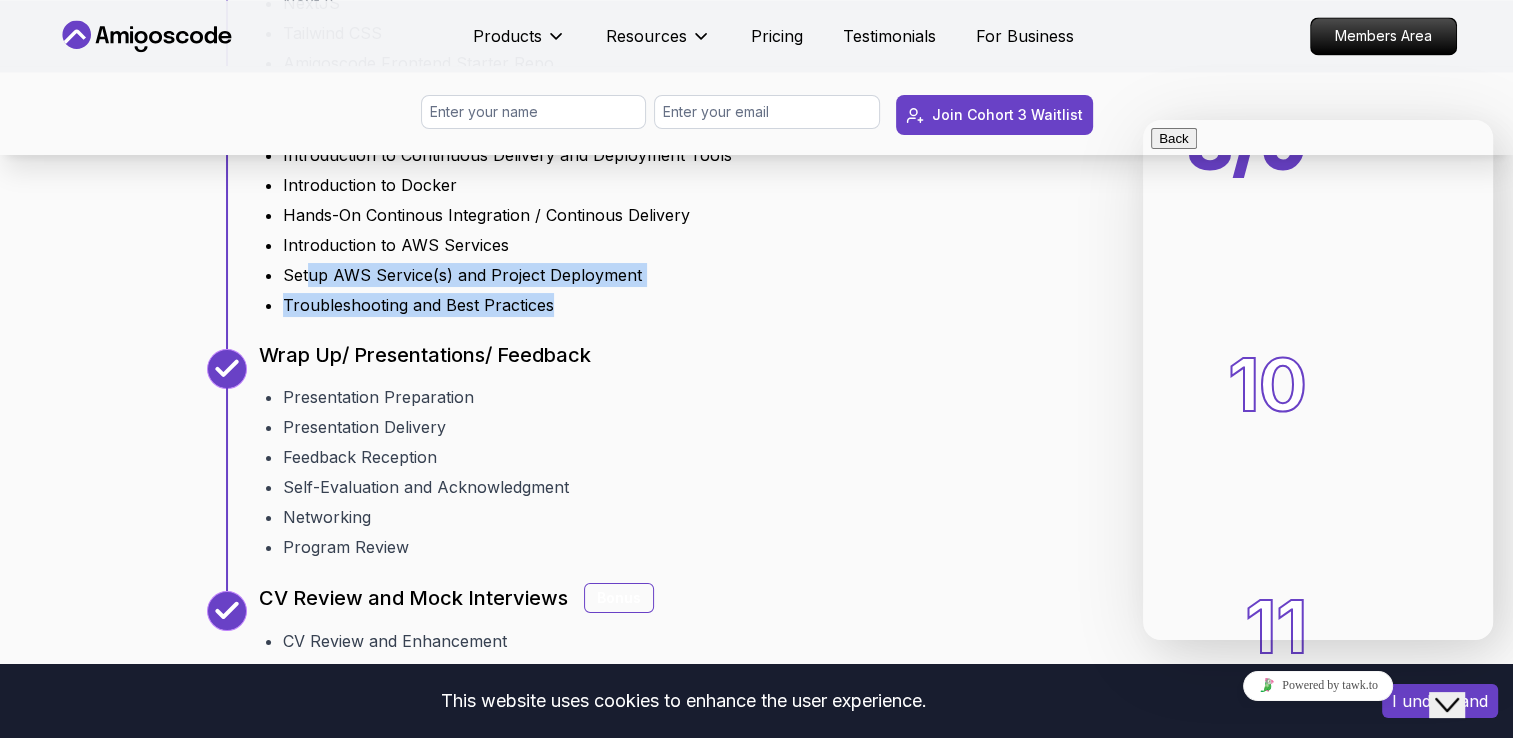 drag, startPoint x: 333, startPoint y: 511, endPoint x: 596, endPoint y: 542, distance: 264.8207 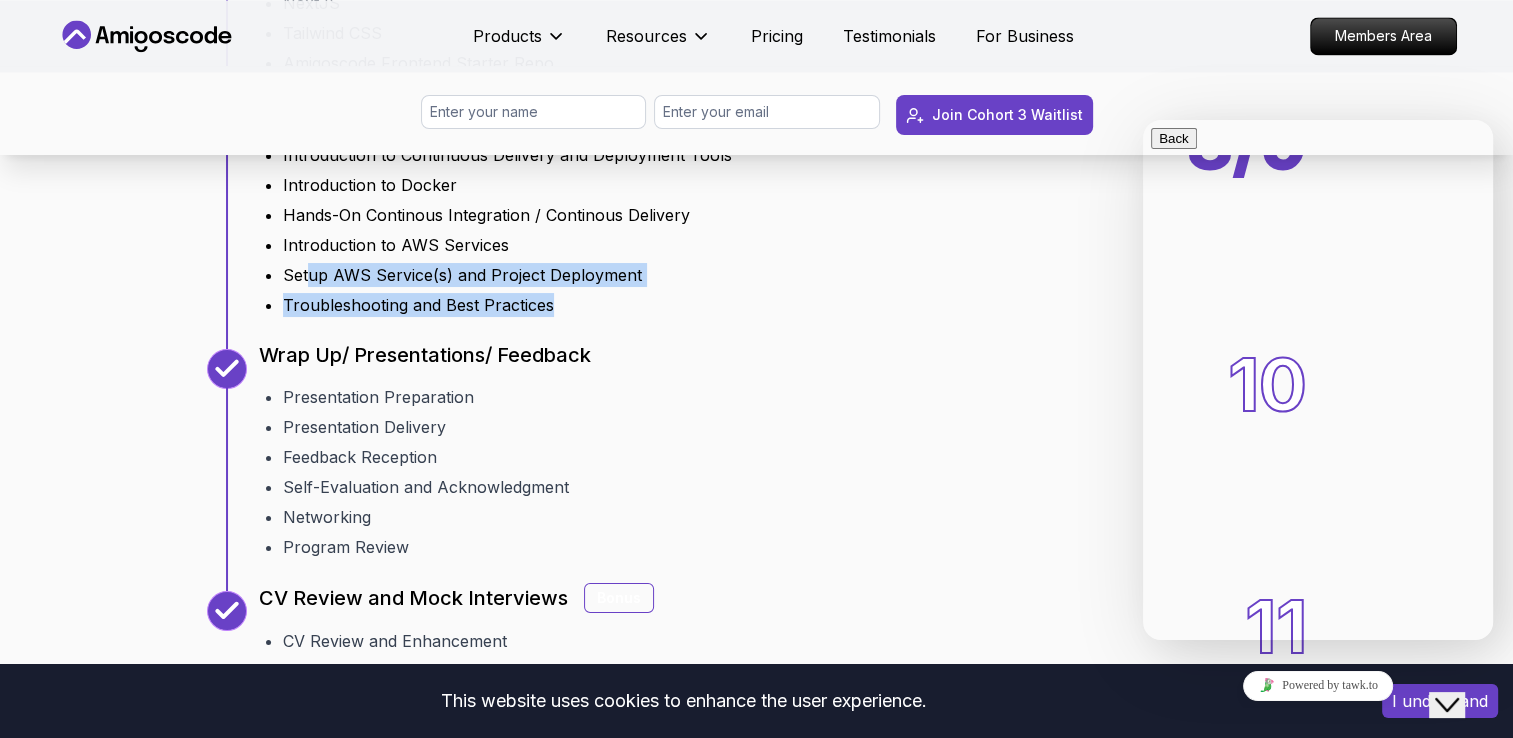 click on "Introduction to Continuous Delivery and Deployment Tools Introduction to Docker Hands-On Continous Integration / Continous Delivery Introduction to AWS Services Setup AWS Service(s) and Project Deployment Troubleshooting and Best Practices" at bounding box center (495, 226) 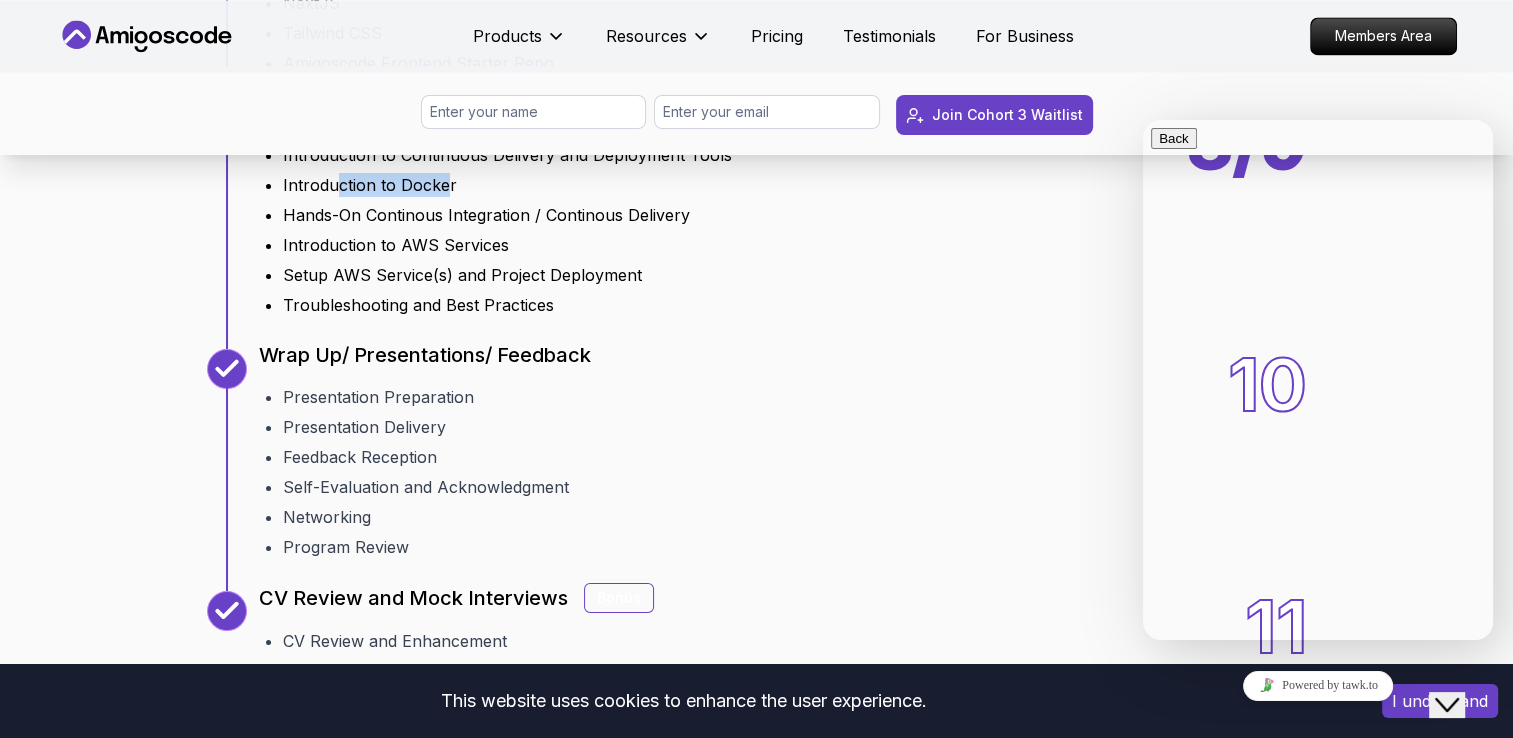 drag, startPoint x: 334, startPoint y: 431, endPoint x: 444, endPoint y: 441, distance: 110.45361 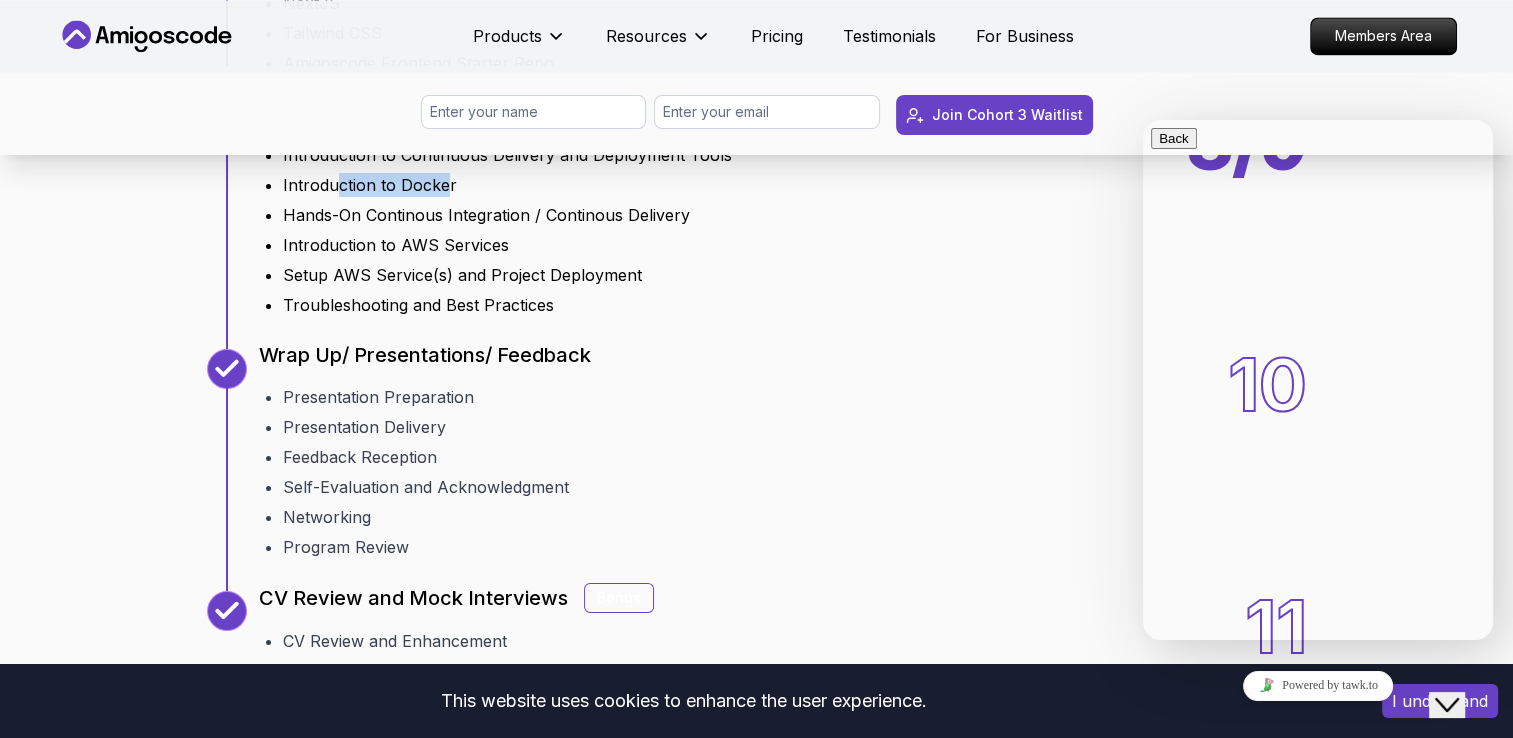click on "Introduction to Docker" at bounding box center (507, 185) 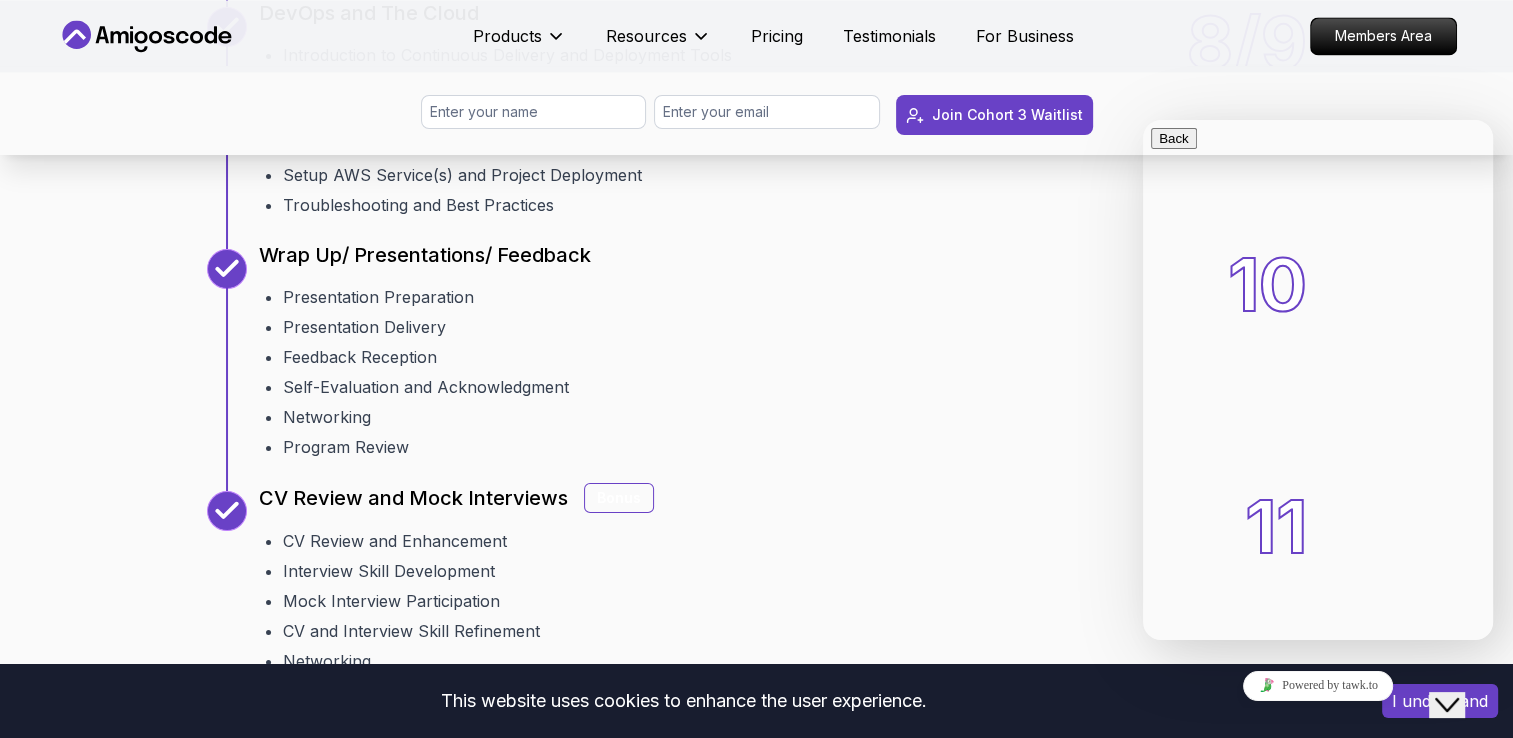 scroll, scrollTop: 3300, scrollLeft: 0, axis: vertical 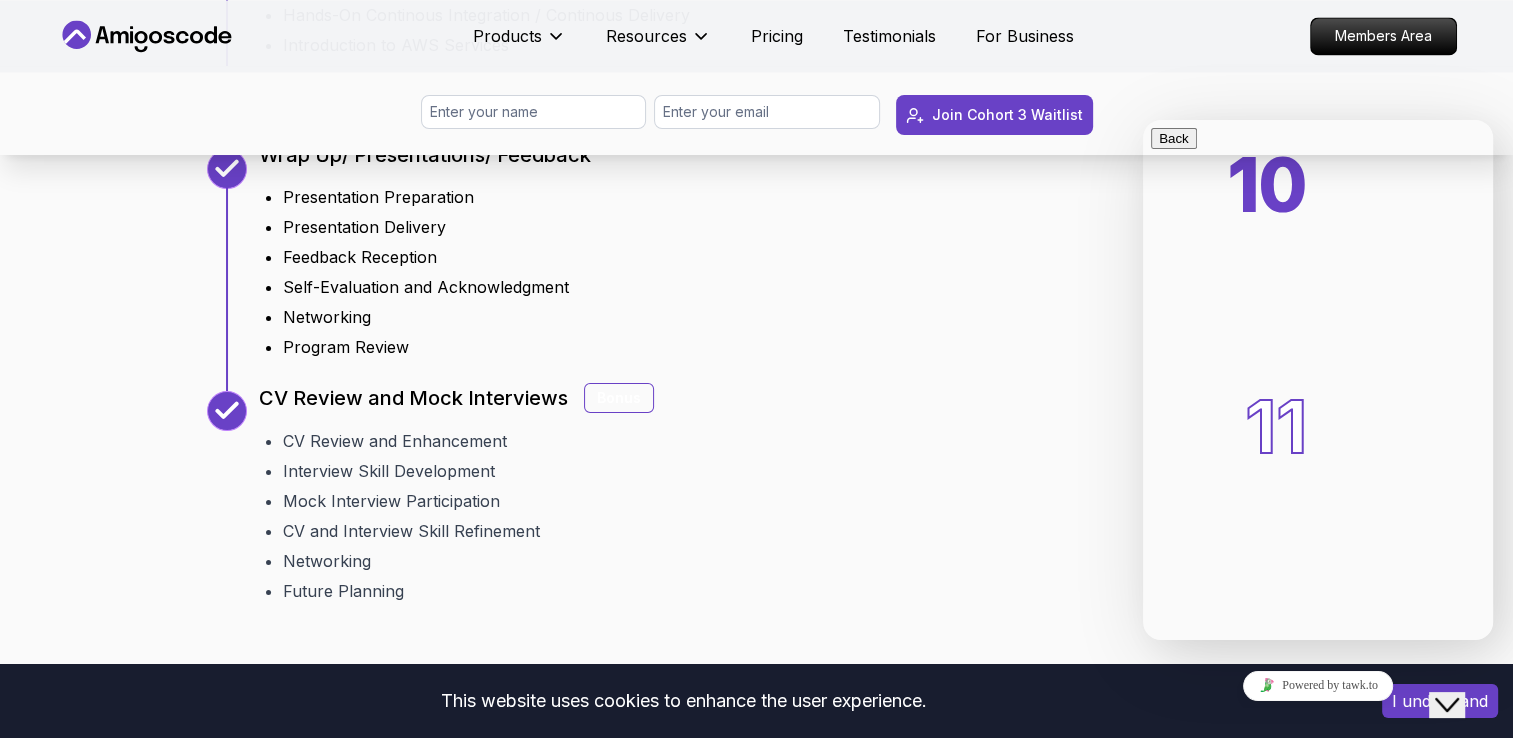 click on "Presentation Delivery" at bounding box center [437, 227] 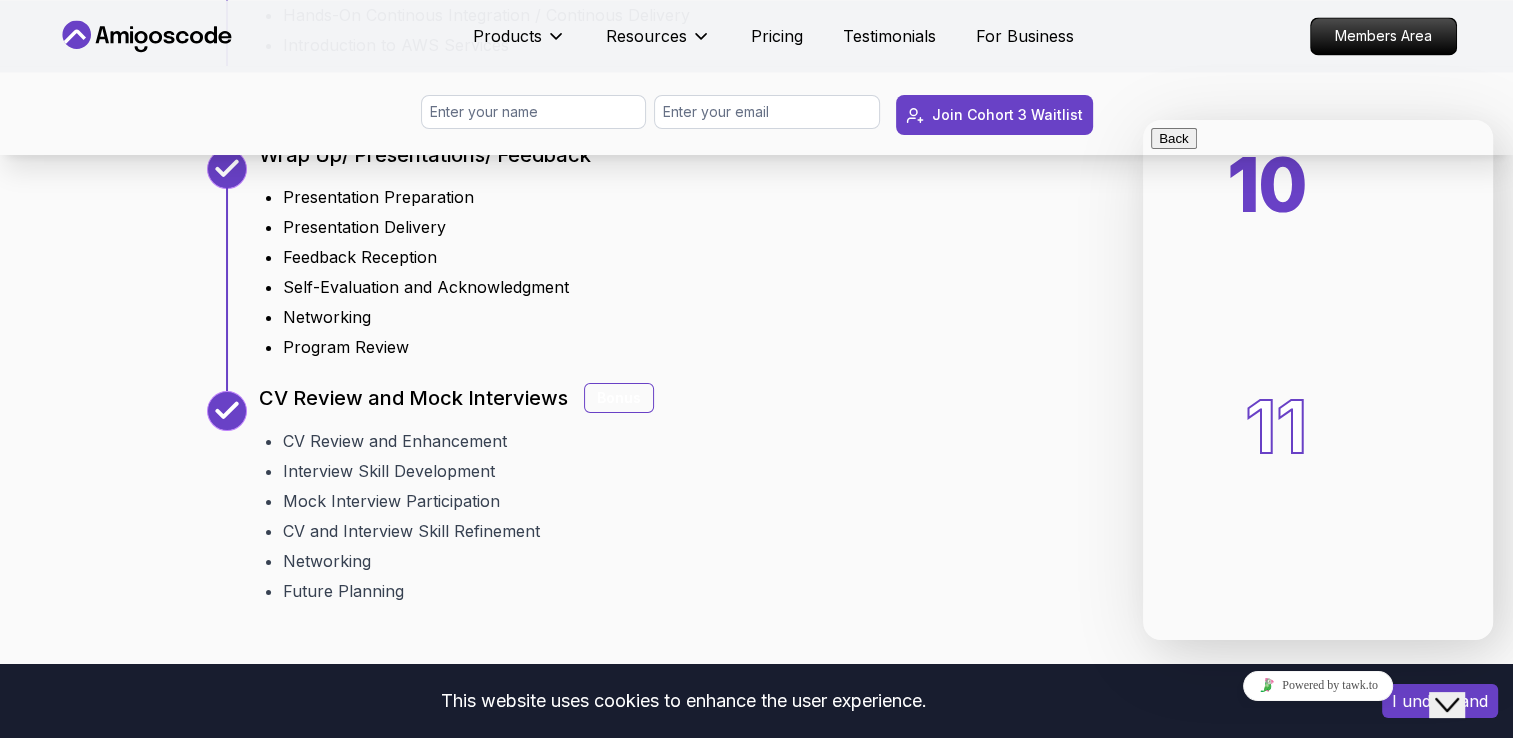 click on "Presentation Preparation" at bounding box center [437, 197] 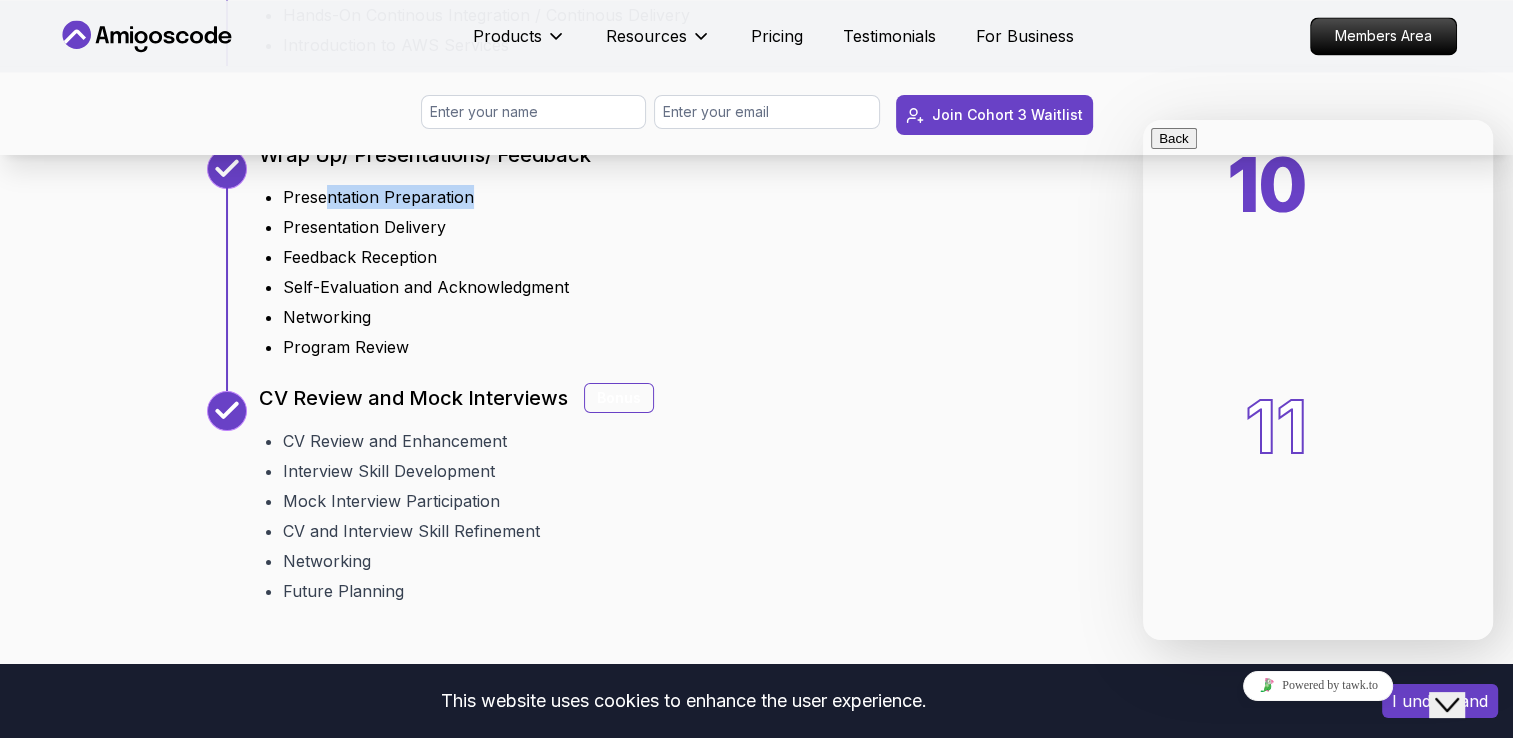 drag, startPoint x: 326, startPoint y: 462, endPoint x: 472, endPoint y: 443, distance: 147.23111 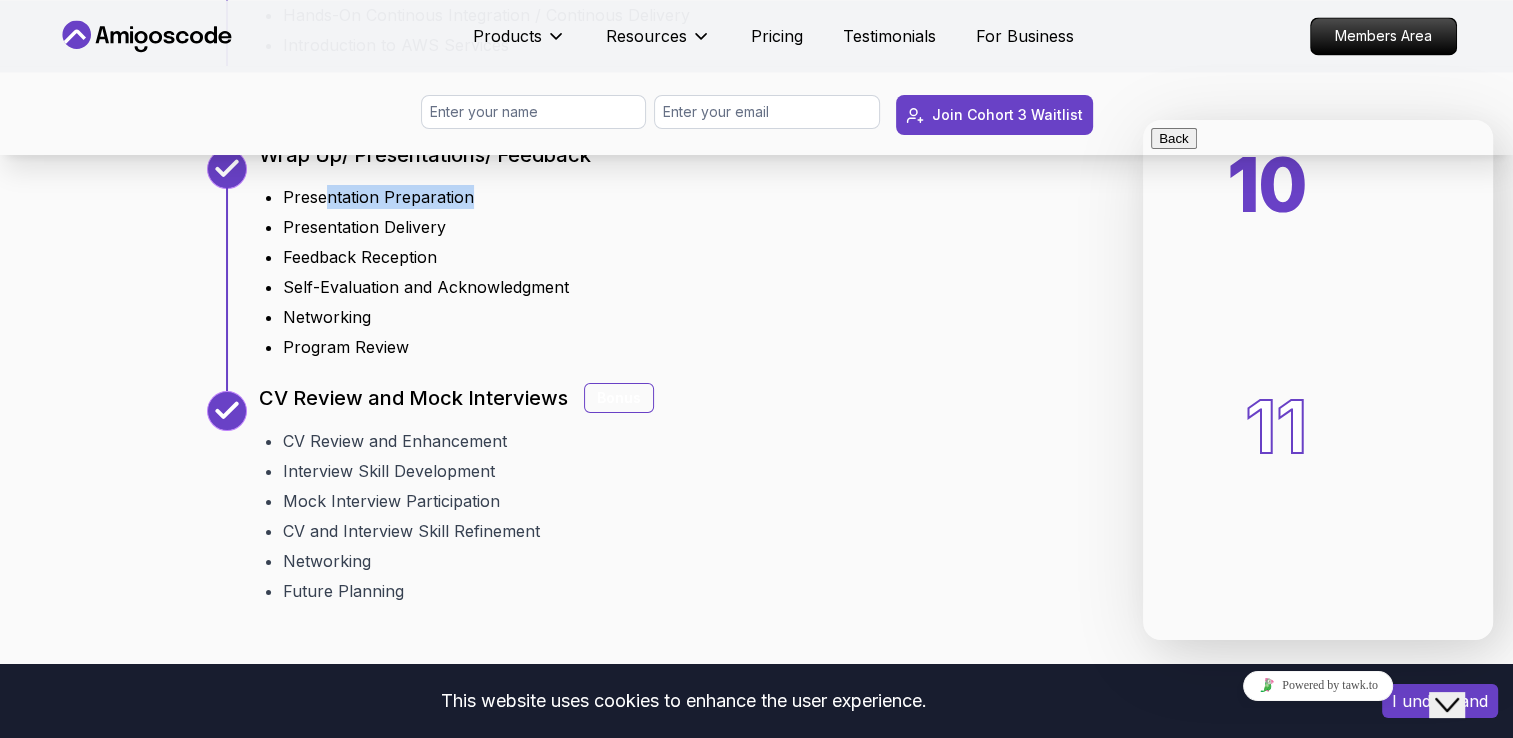 click on "Presentation Preparation" at bounding box center [437, 197] 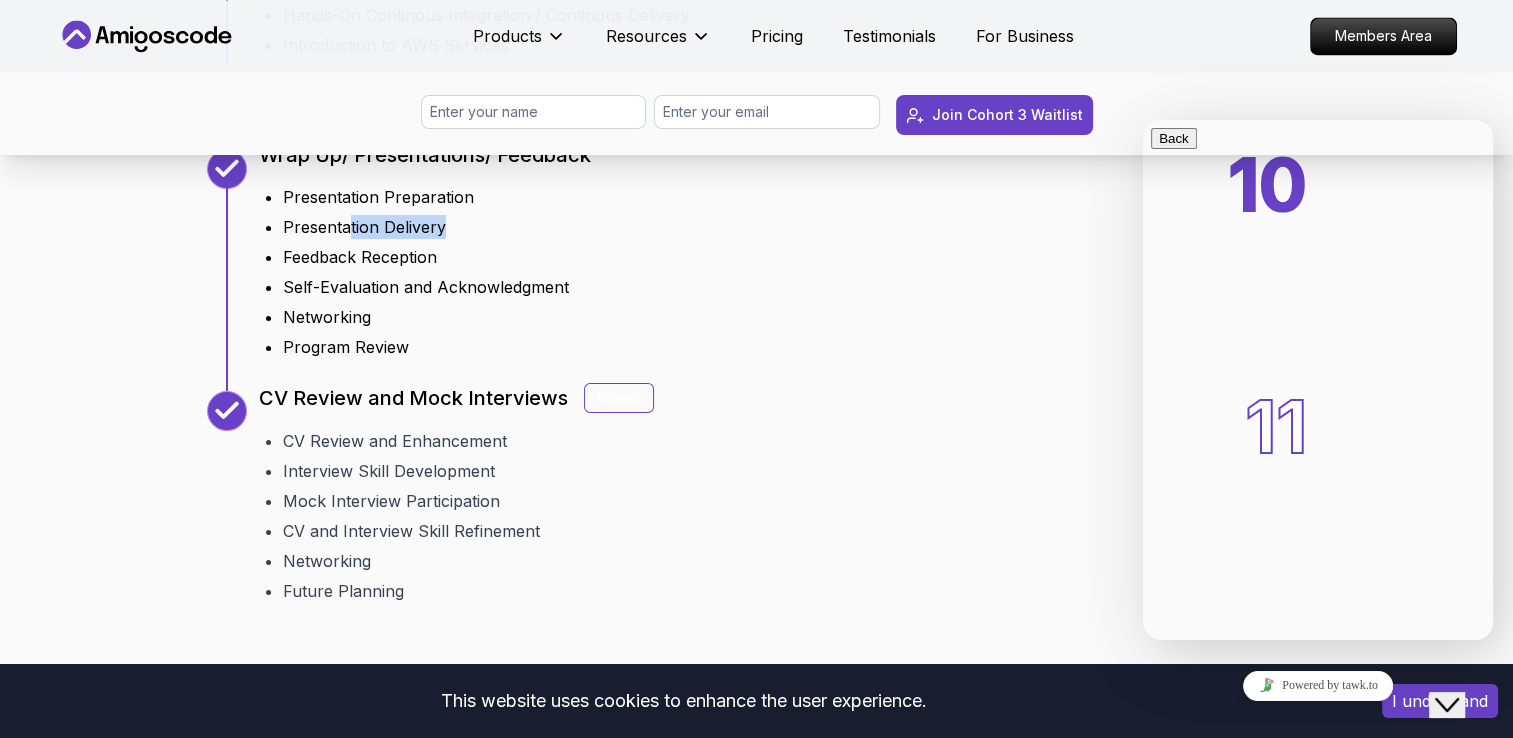 drag, startPoint x: 472, startPoint y: 443, endPoint x: 444, endPoint y: 474, distance: 41.773197 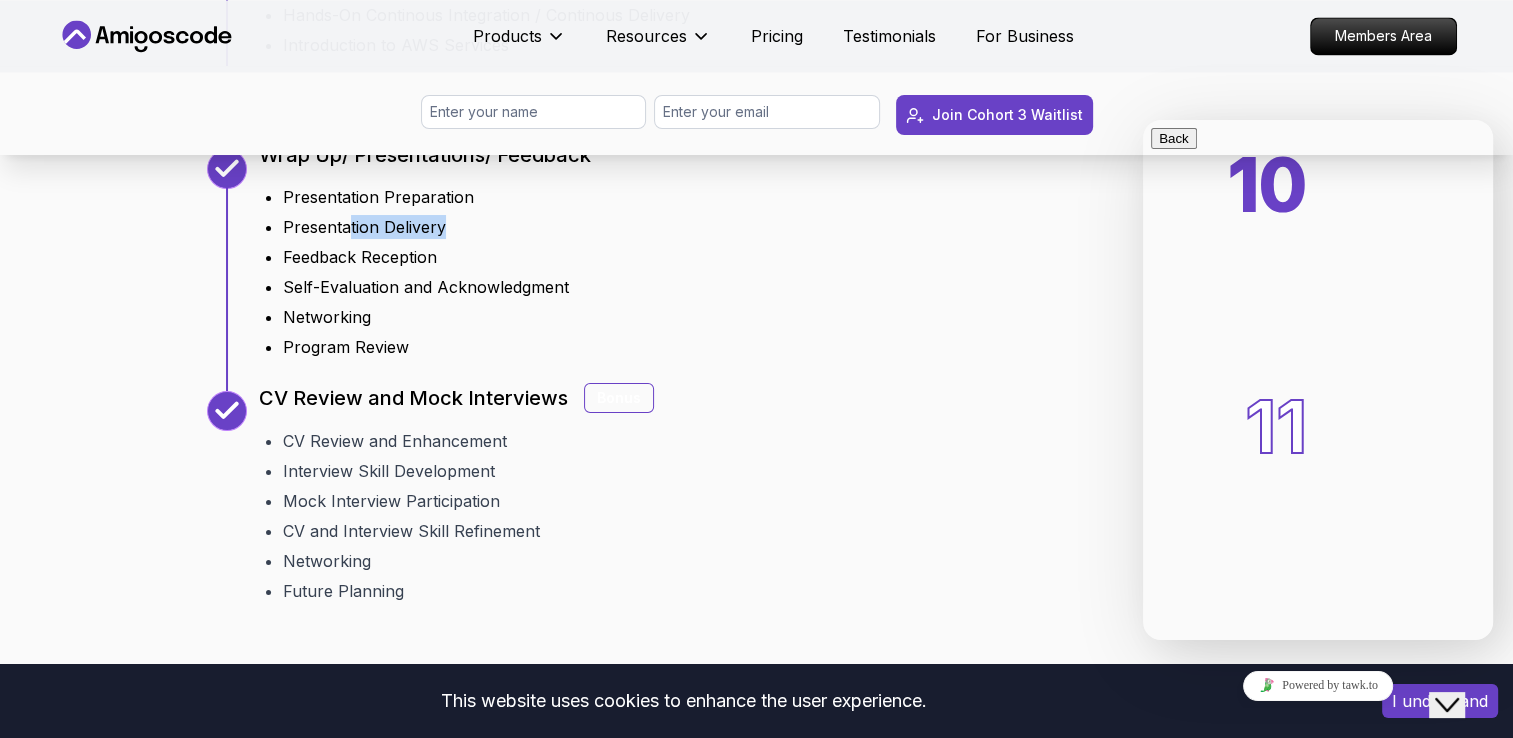 click on "Presentation Delivery" at bounding box center (437, 227) 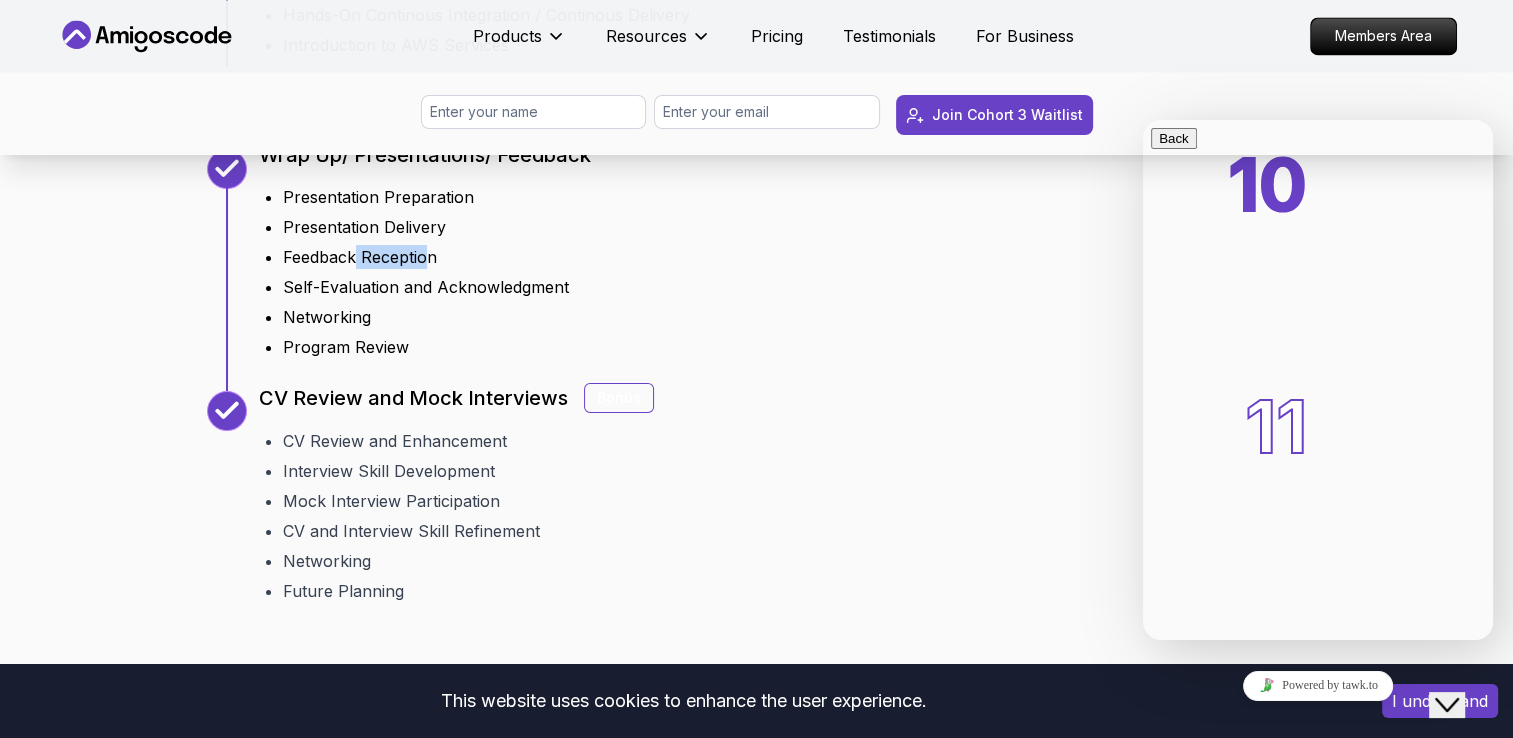 drag, startPoint x: 444, startPoint y: 474, endPoint x: 427, endPoint y: 500, distance: 31.06445 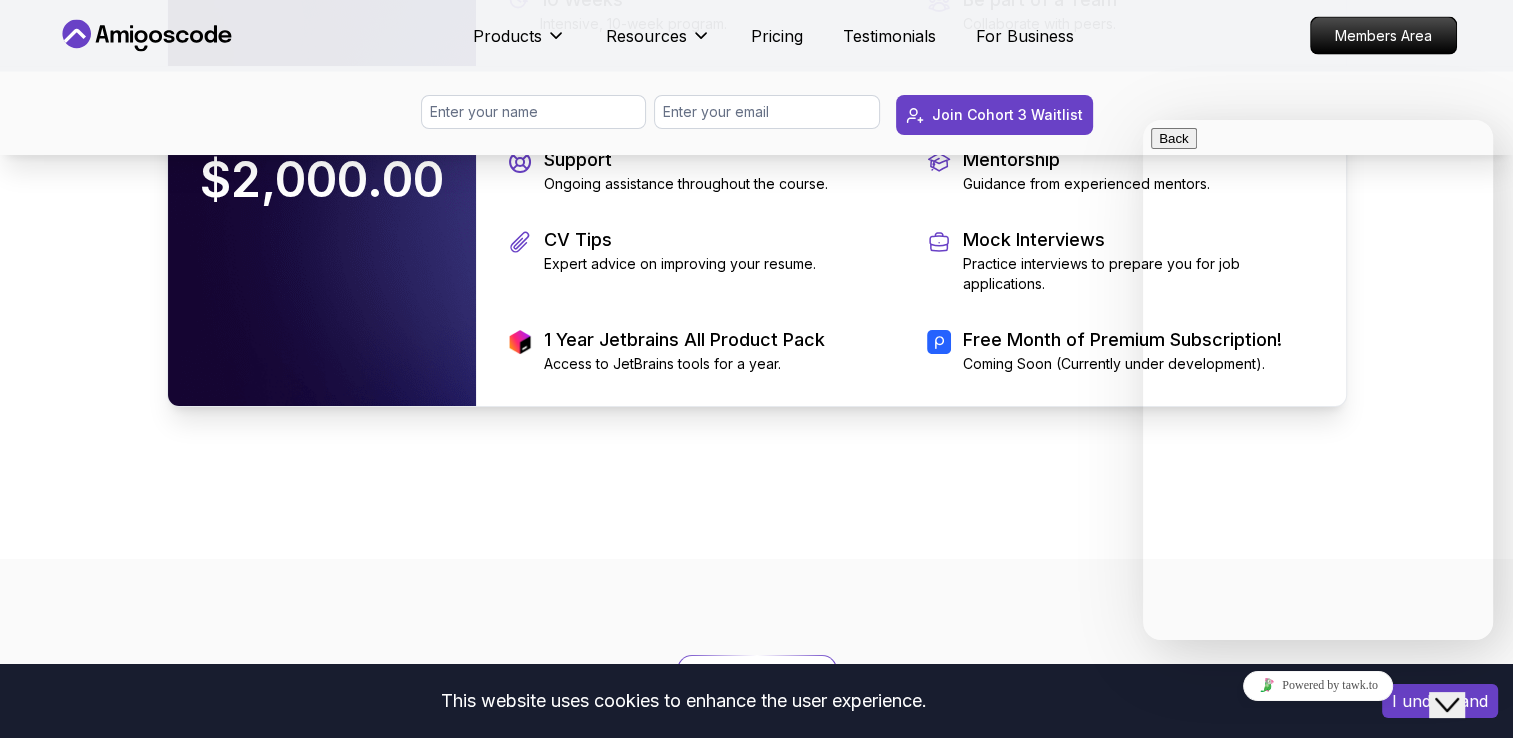 scroll, scrollTop: 4400, scrollLeft: 0, axis: vertical 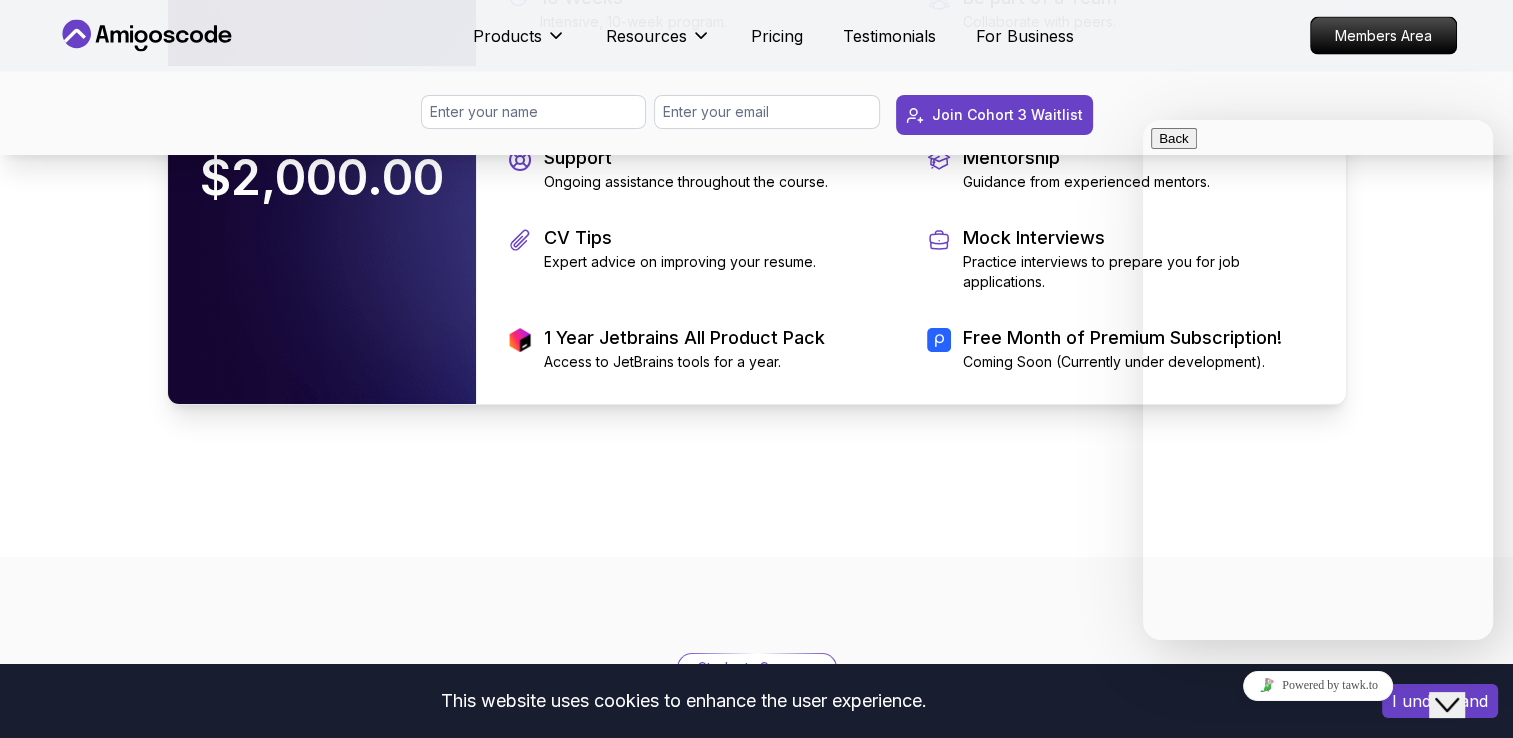 click on "Close Chat This icon closes the chat window." 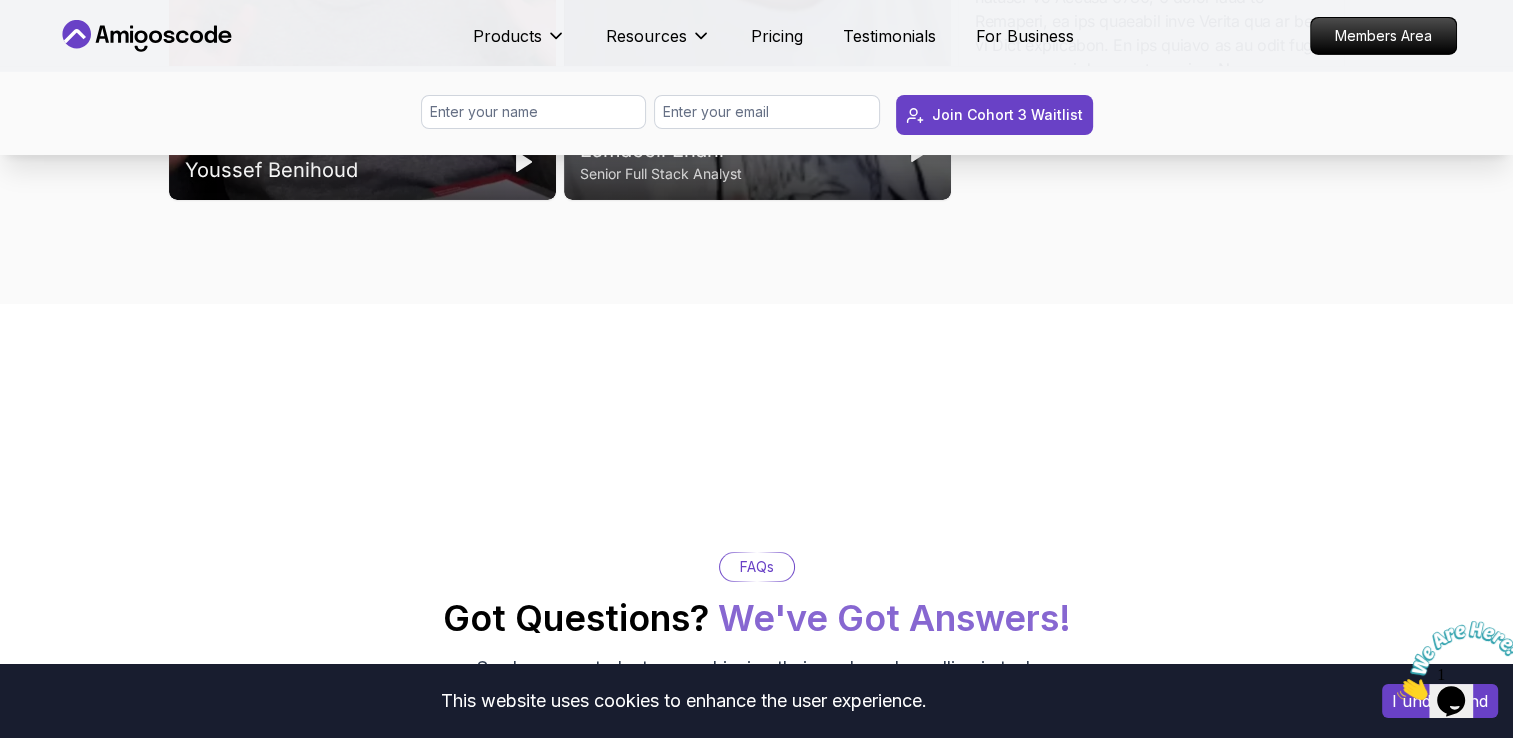 scroll, scrollTop: 6700, scrollLeft: 0, axis: vertical 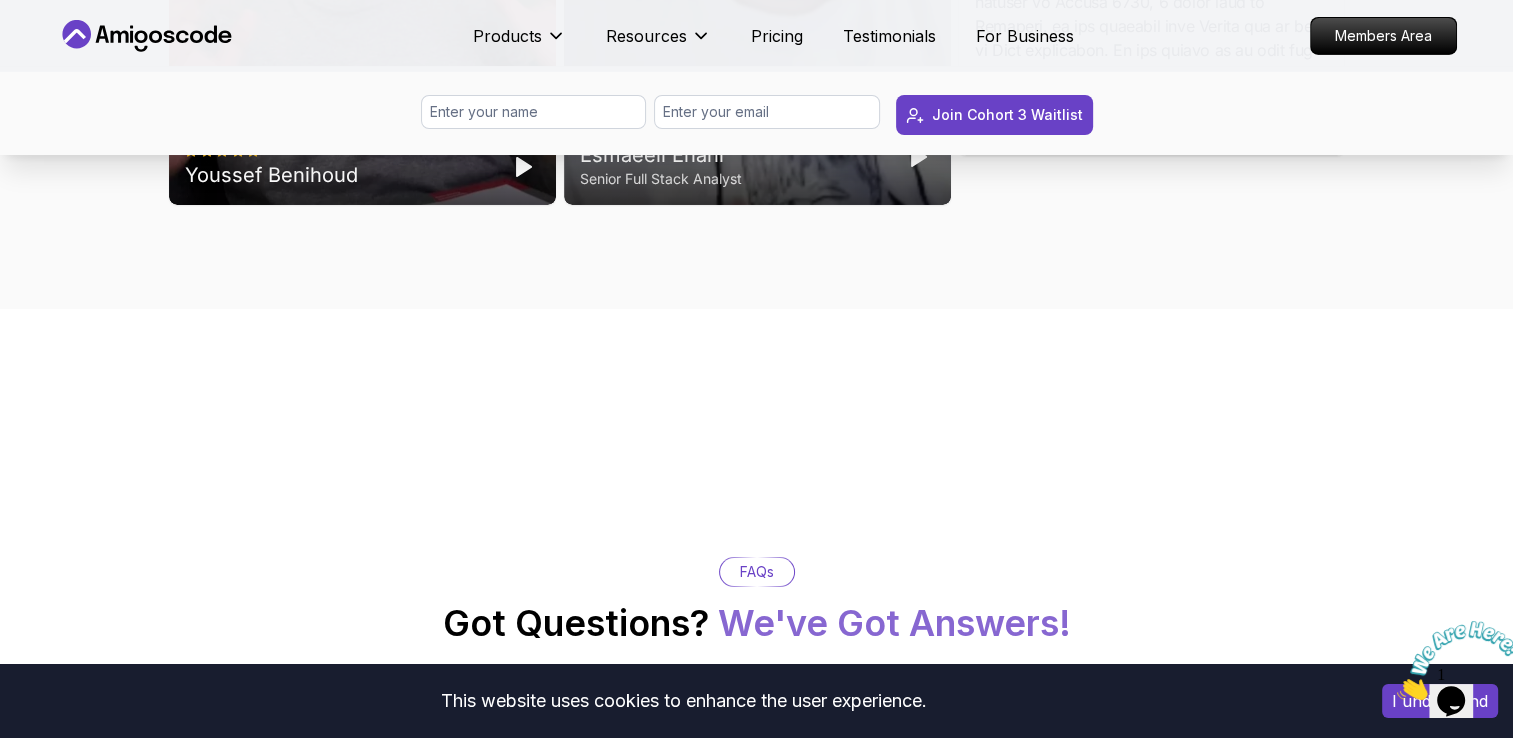 click 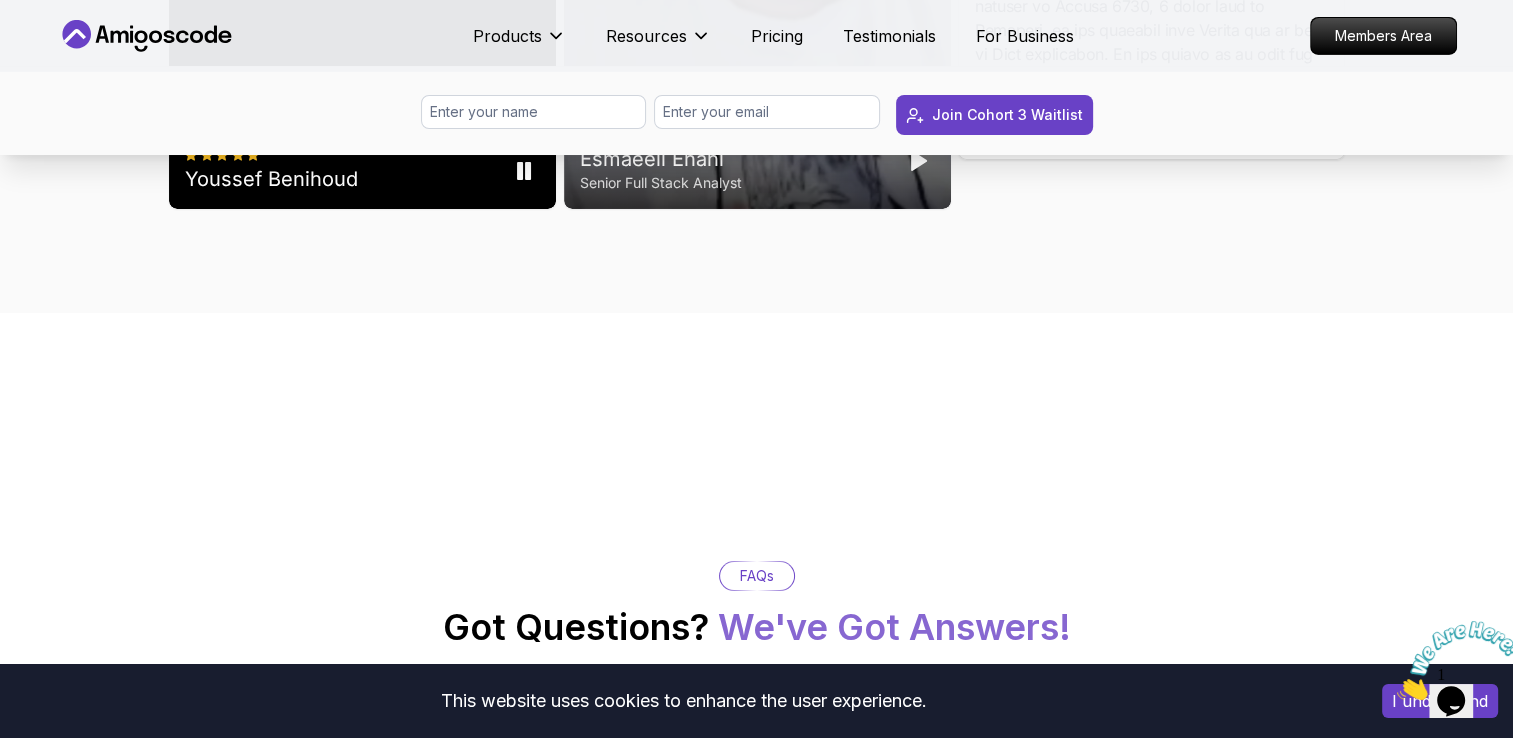 scroll, scrollTop: 6700, scrollLeft: 0, axis: vertical 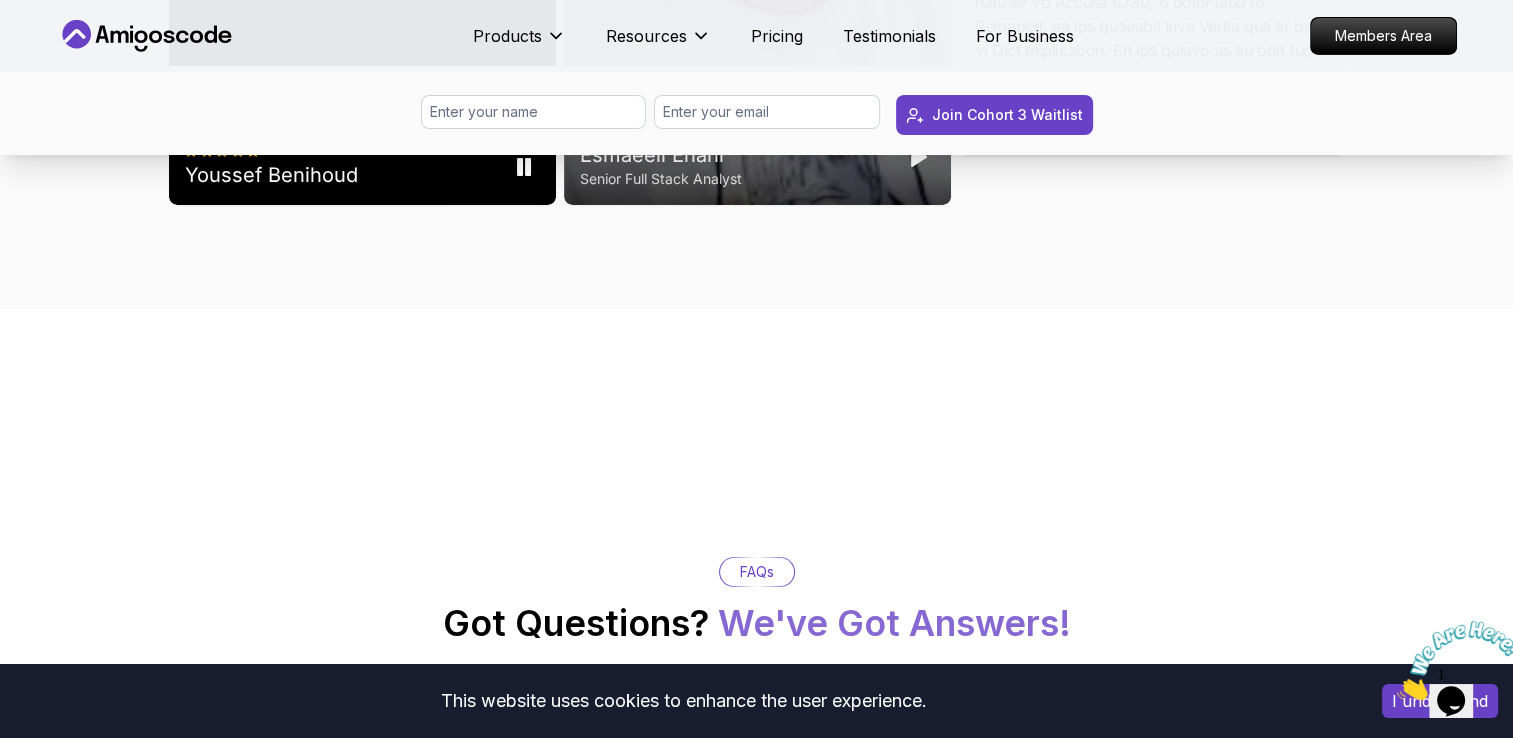 click on "Youssef Benihoud" at bounding box center (271, 175) 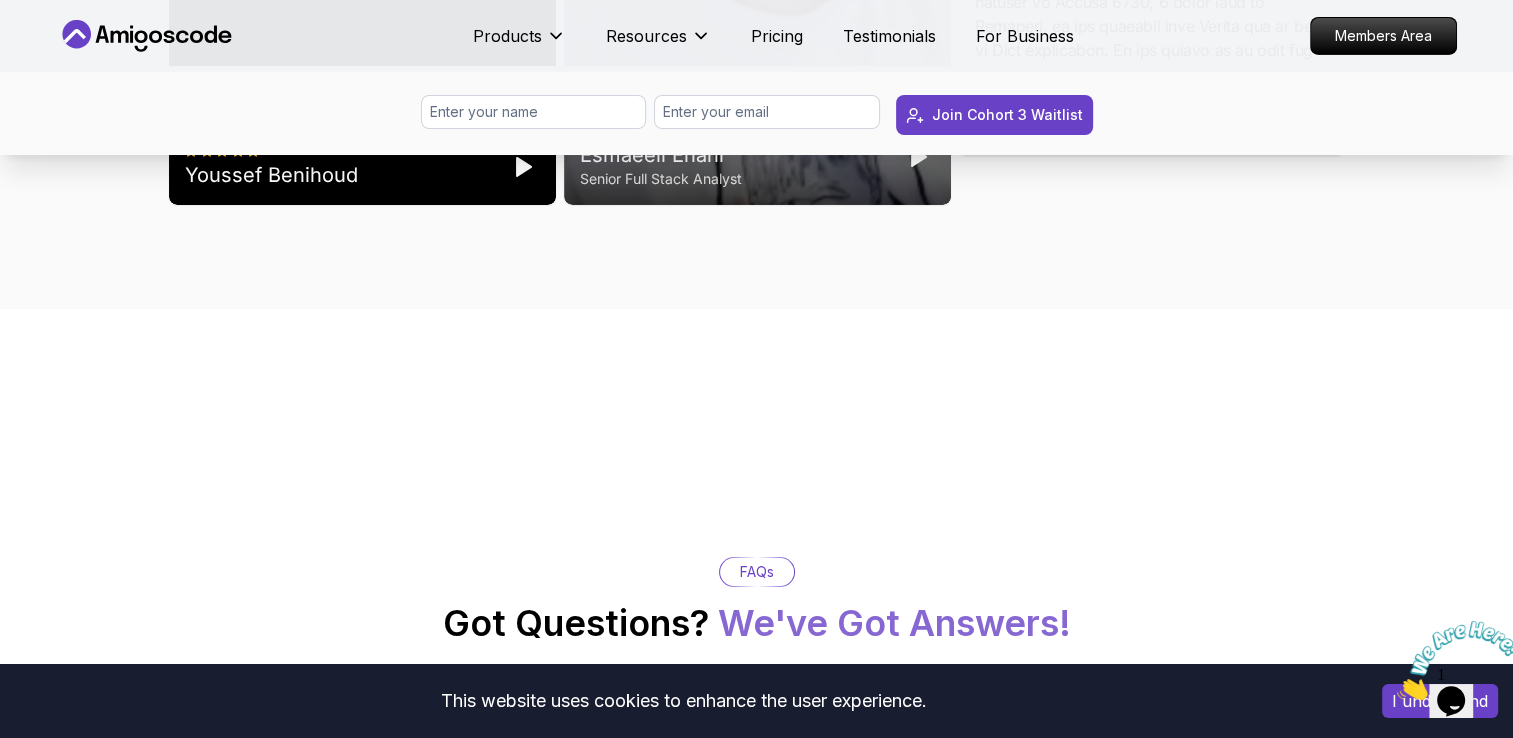 click on "Youssef Benihoud" at bounding box center [362, 167] 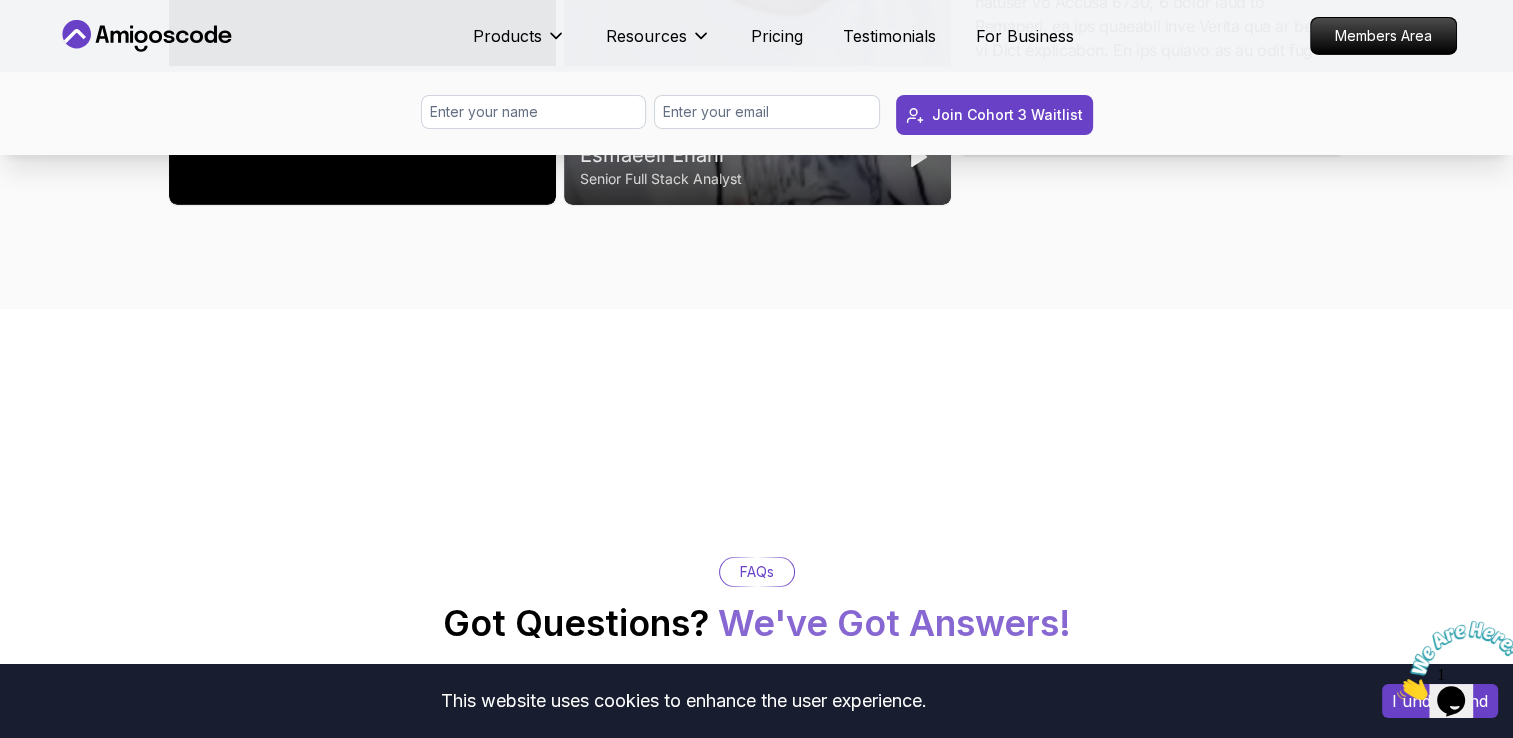 click at bounding box center (362, -139) 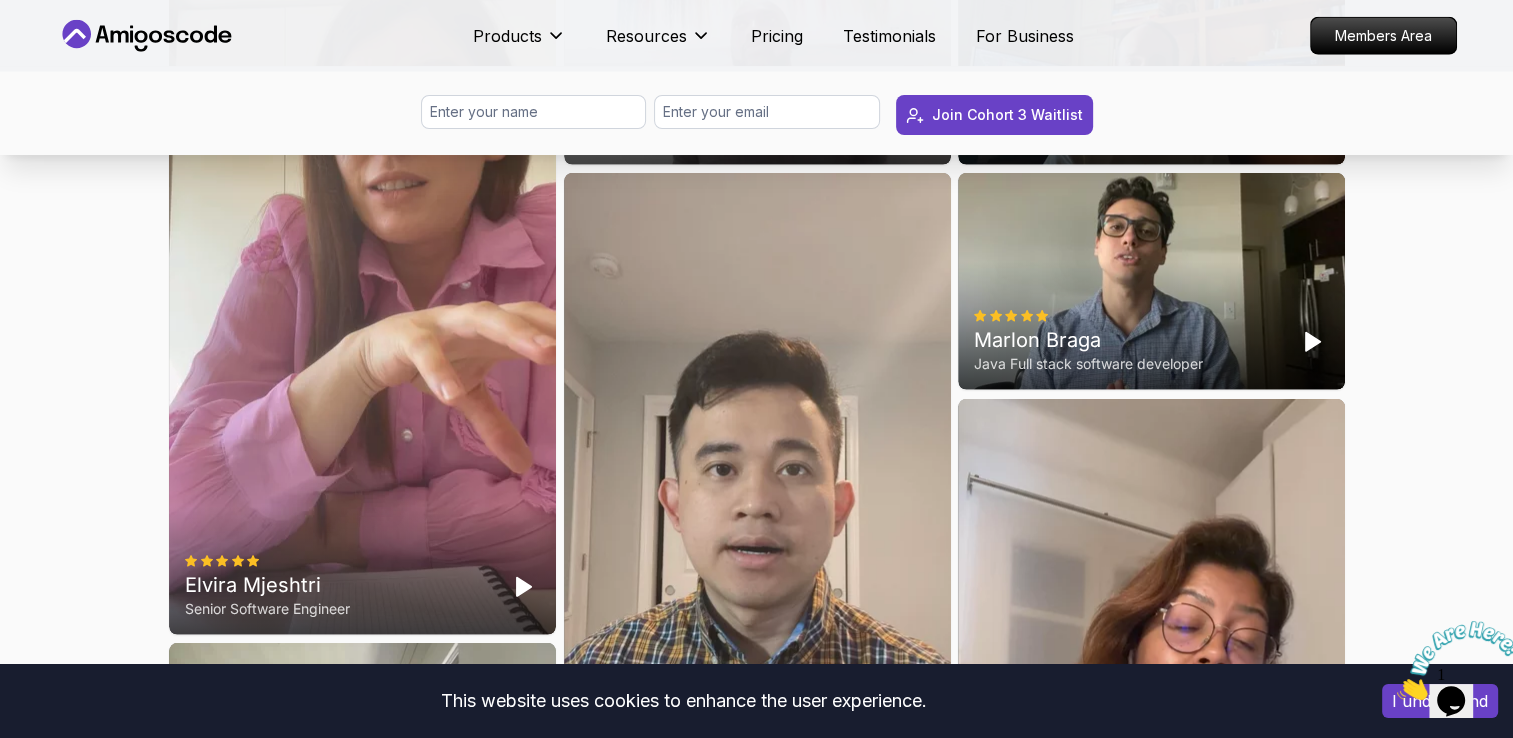 scroll, scrollTop: 5300, scrollLeft: 0, axis: vertical 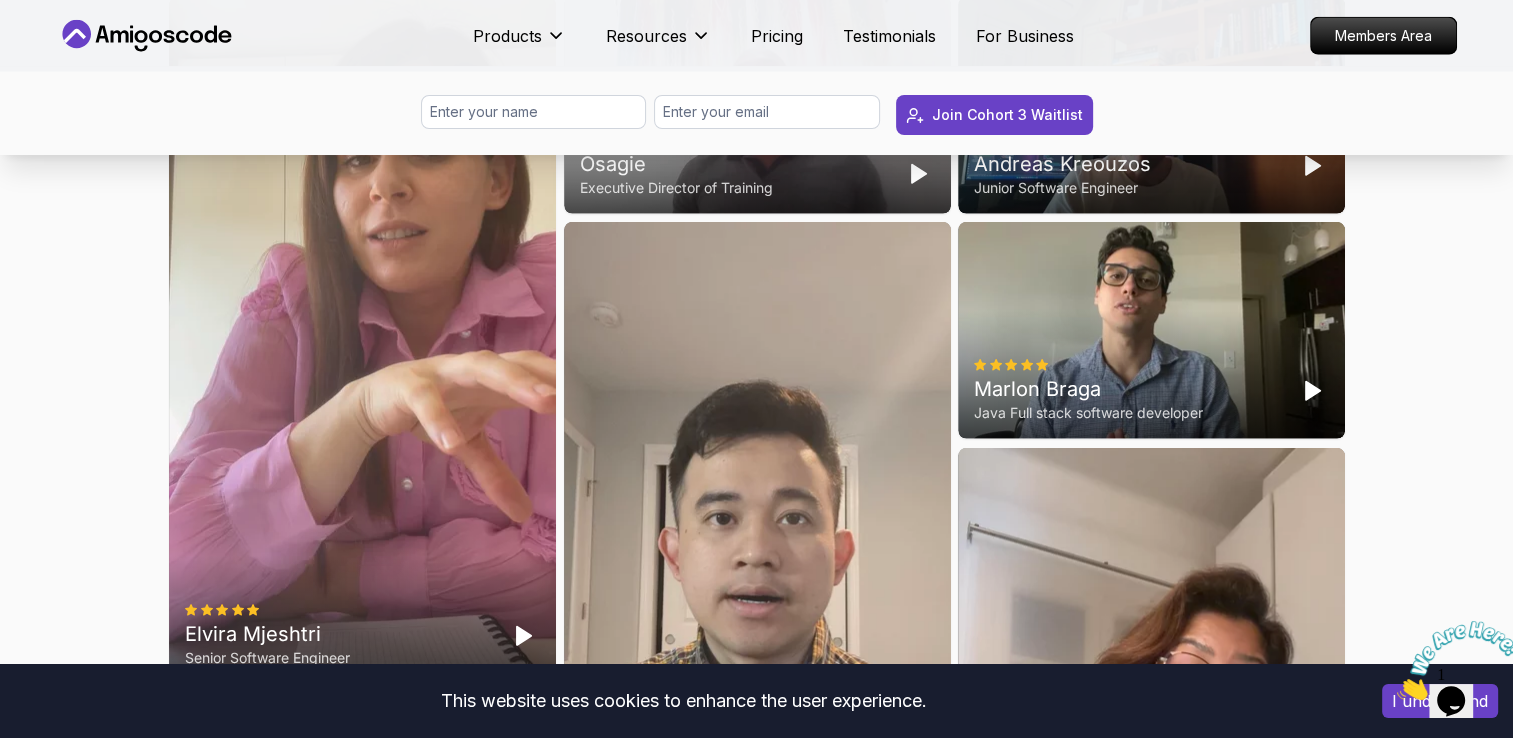click on "[PERSON] Executive Director of Training" at bounding box center (757, 105) 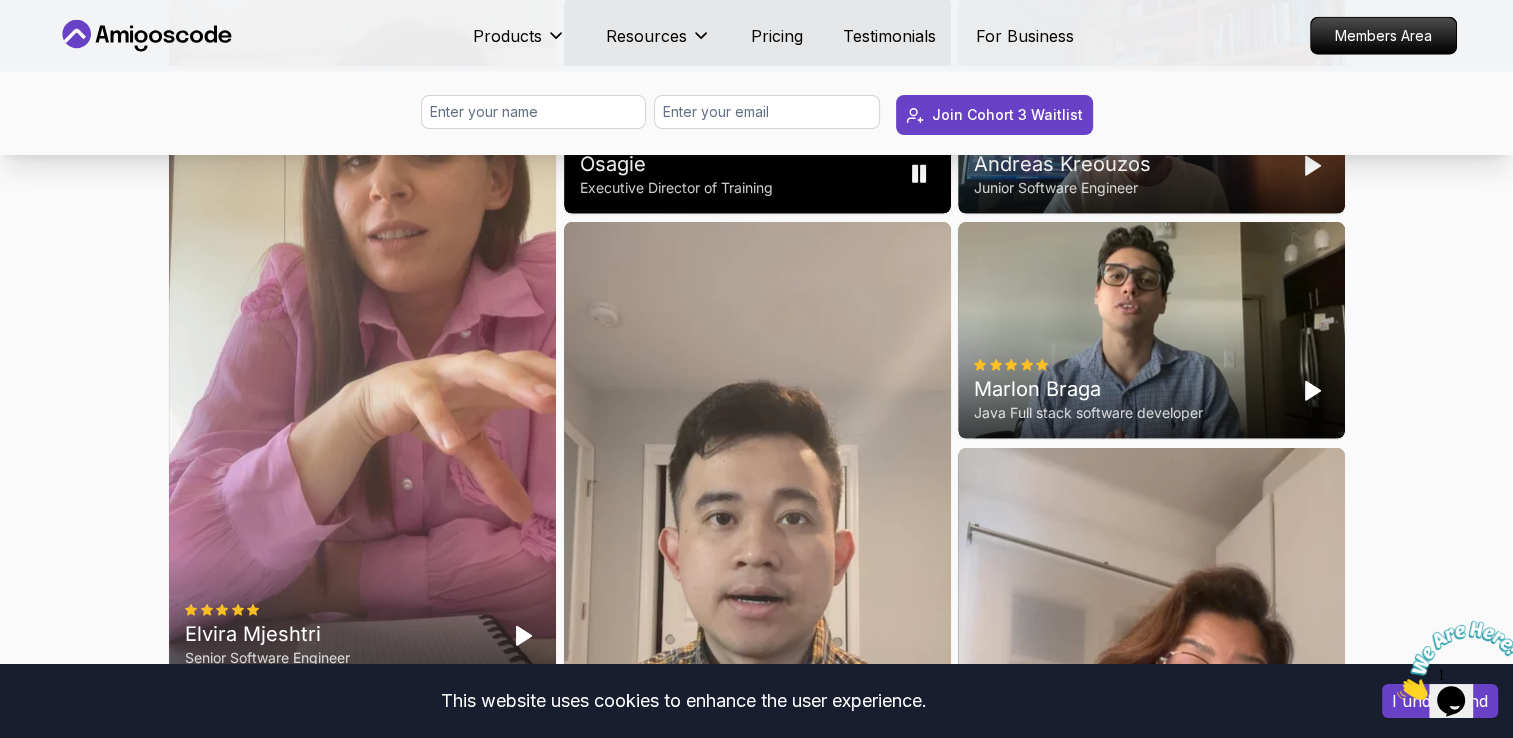 click on "[PERSON] Executive Director of Training" at bounding box center (757, 105) 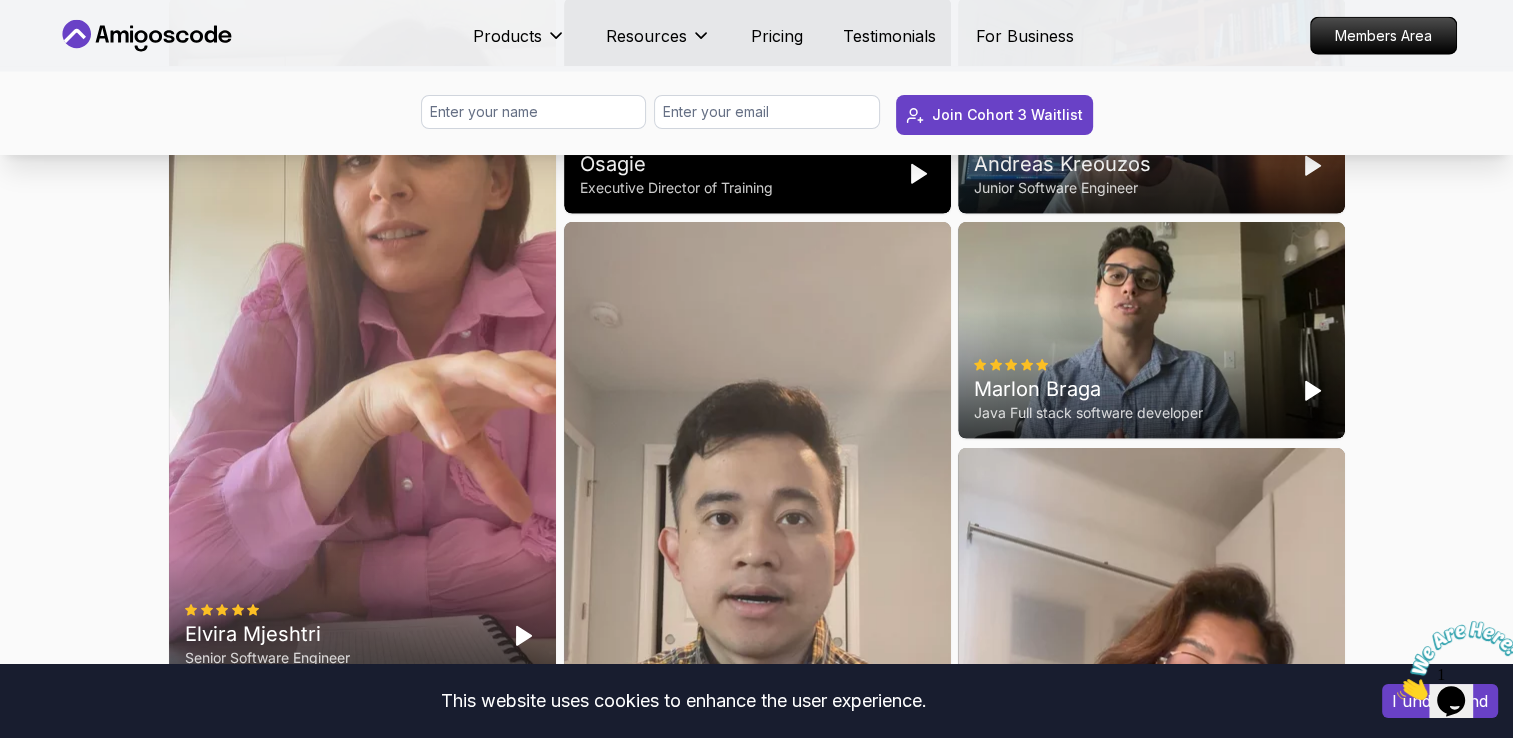 click on "[PERSON] Executive Director of Training" at bounding box center (757, 105) 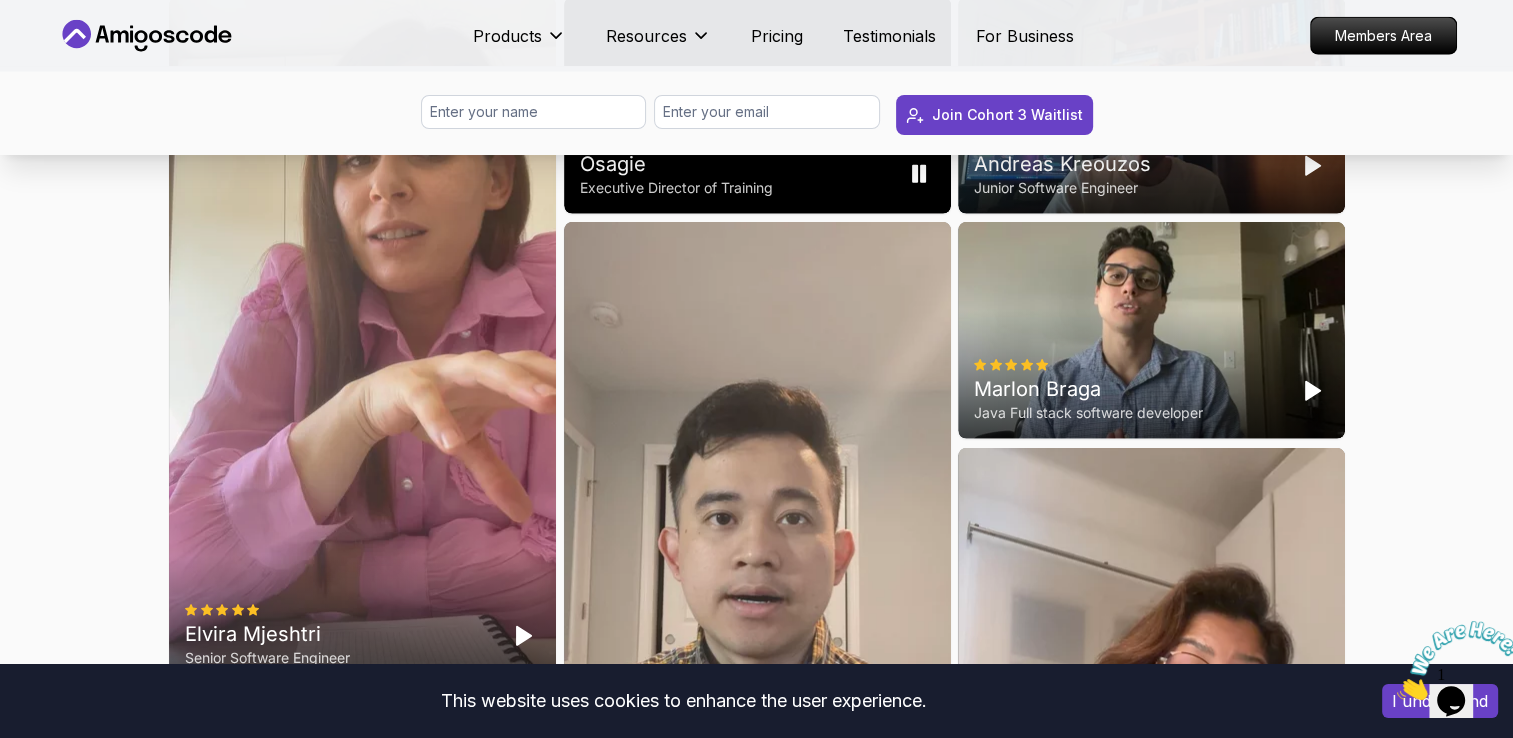 click on "[PERSON] Executive Director of Training" at bounding box center (757, 105) 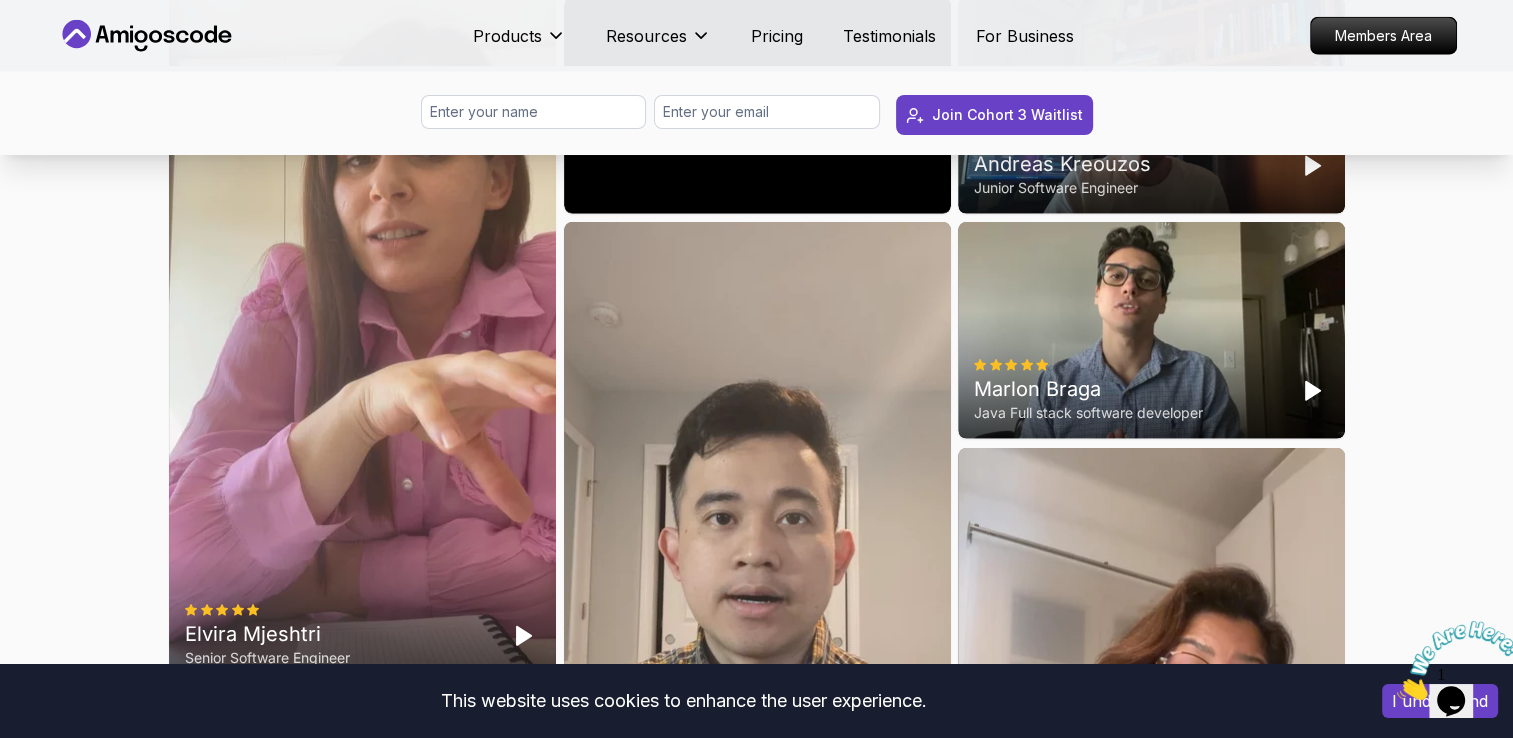 click at bounding box center (757, 105) 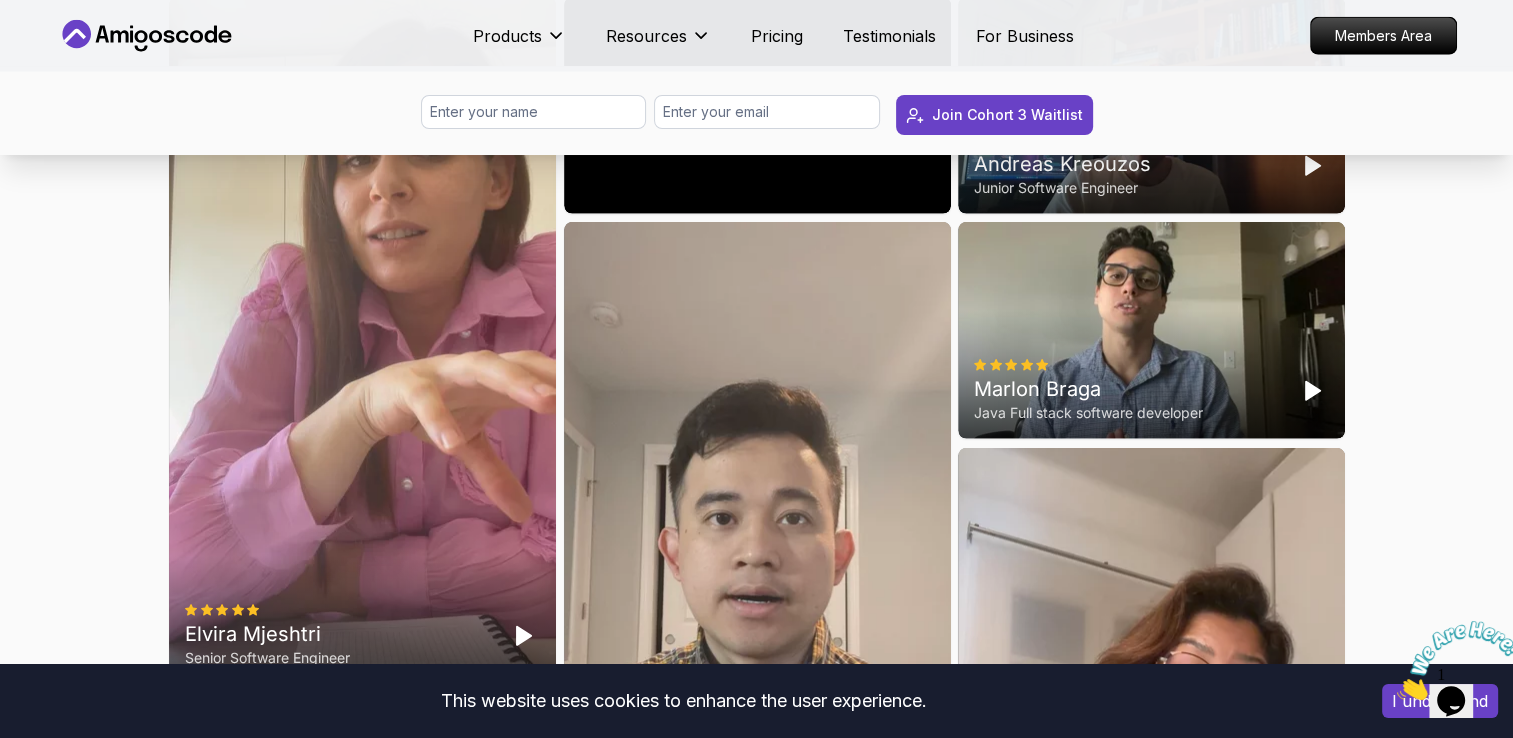 click at bounding box center [757, 105] 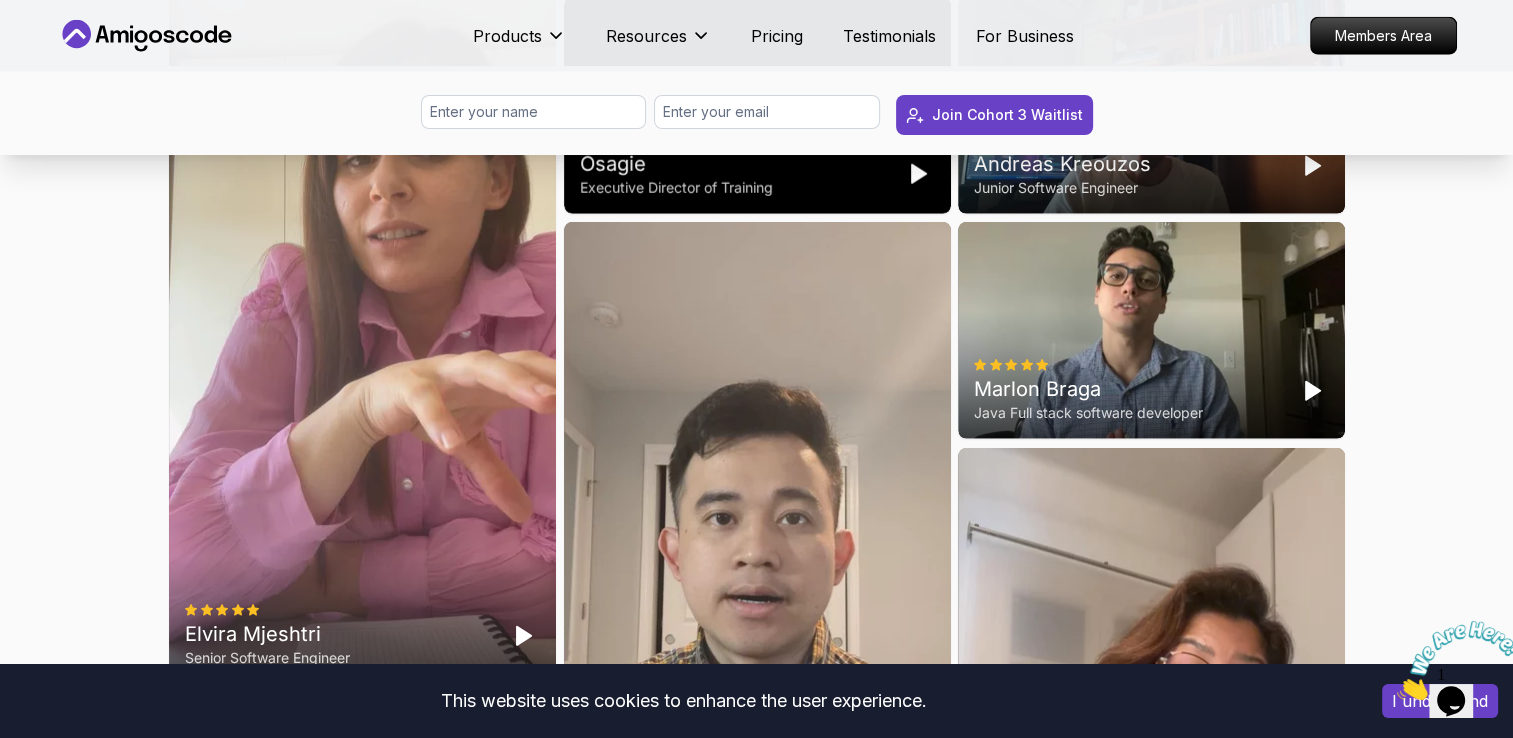 click on "[PERSON] Executive Director of Training" at bounding box center (757, 105) 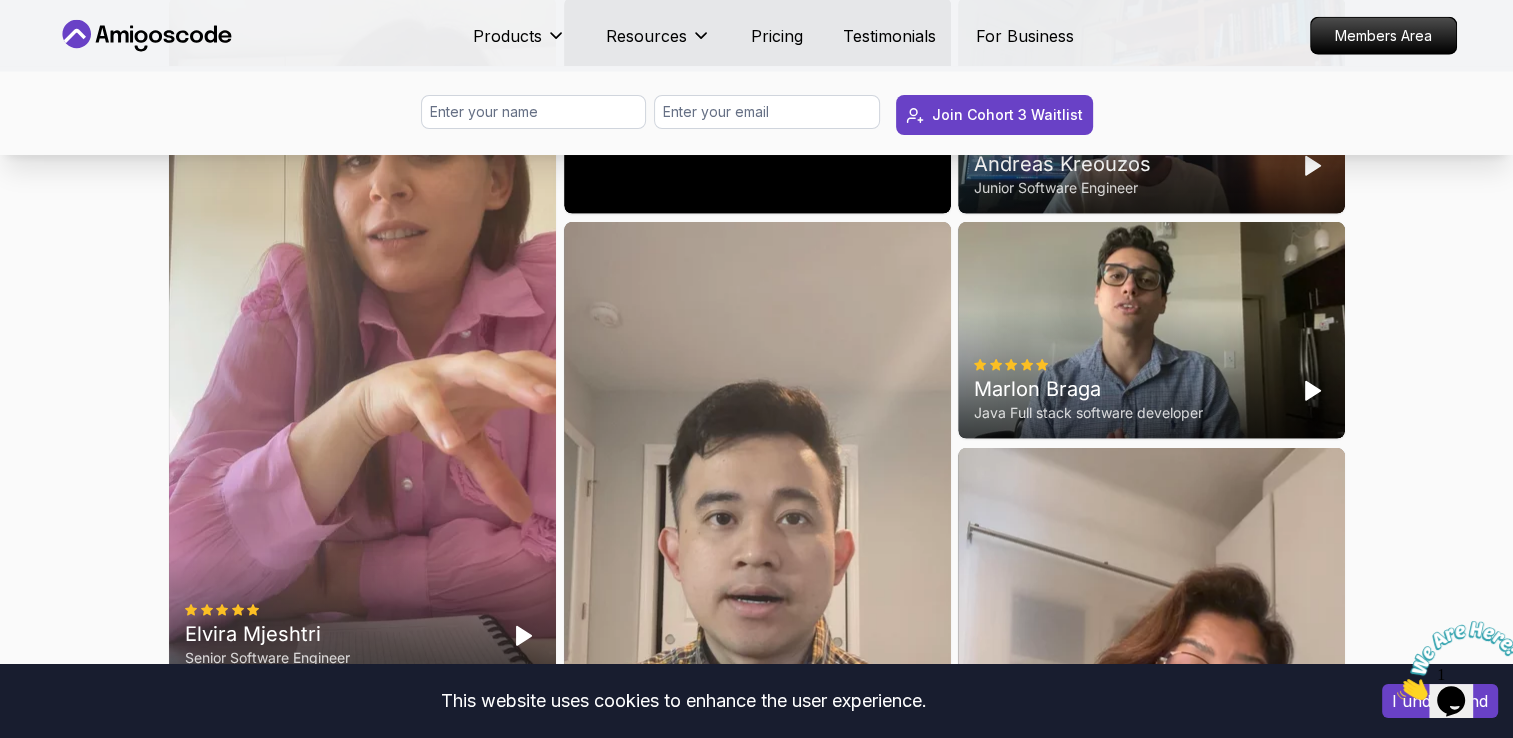click at bounding box center (757, 105) 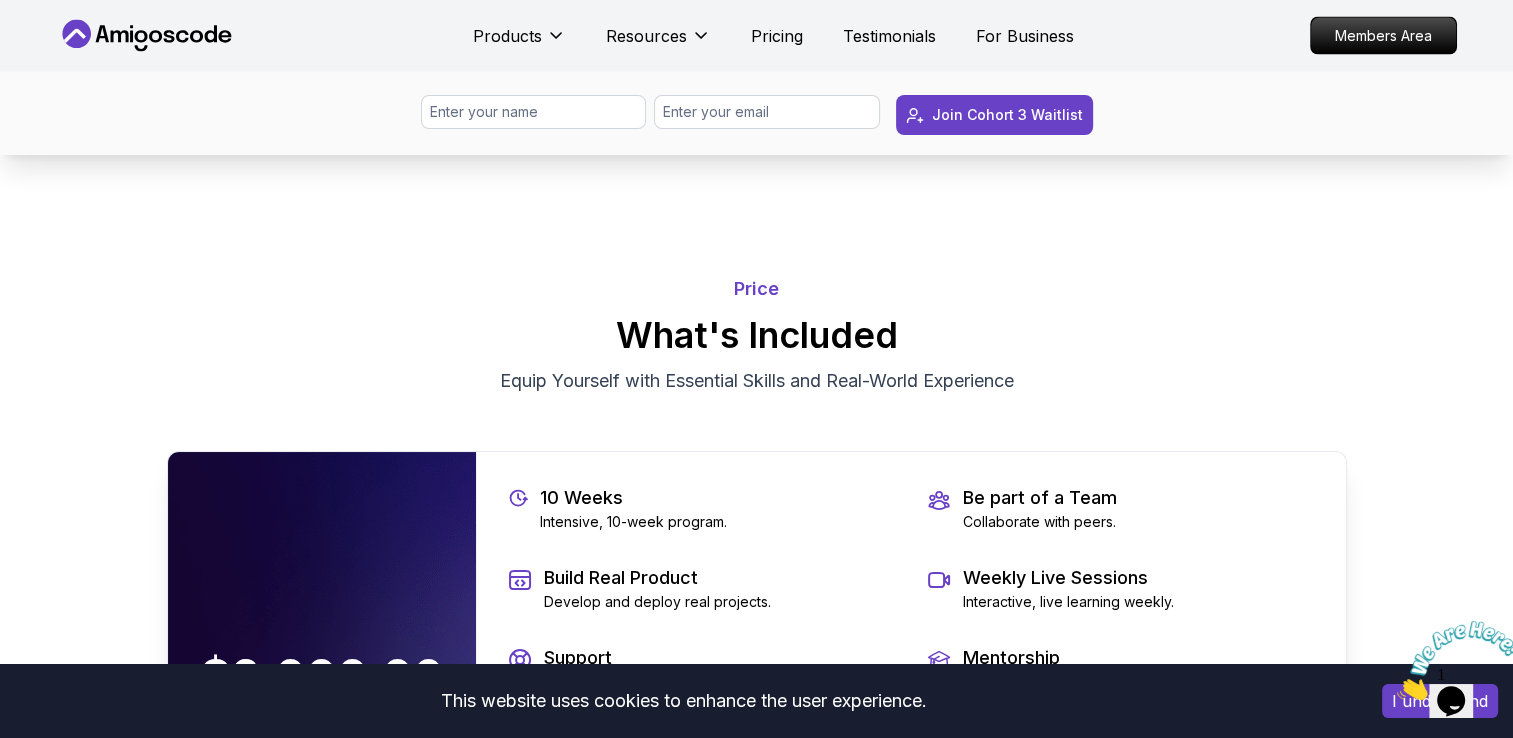 scroll, scrollTop: 3900, scrollLeft: 0, axis: vertical 